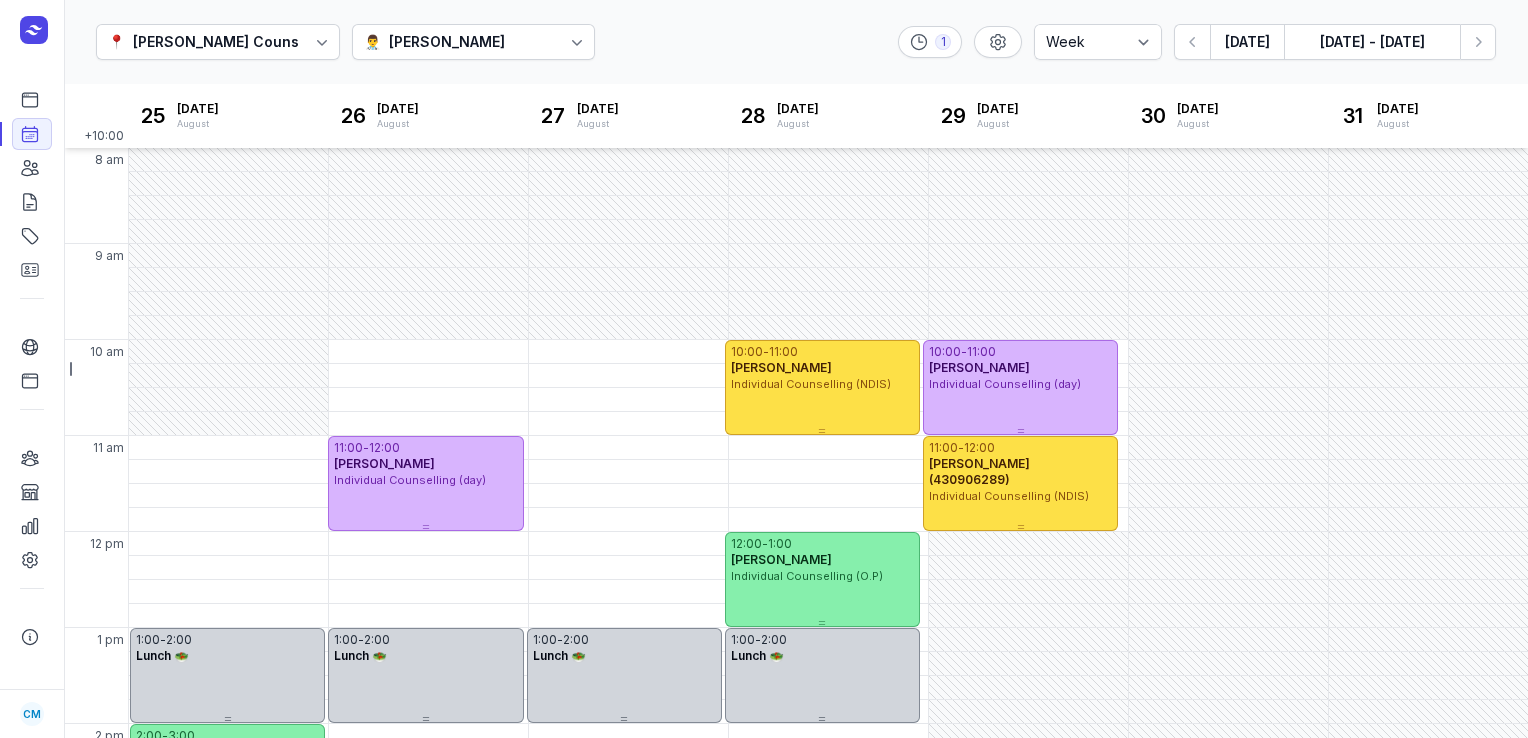 select on "week" 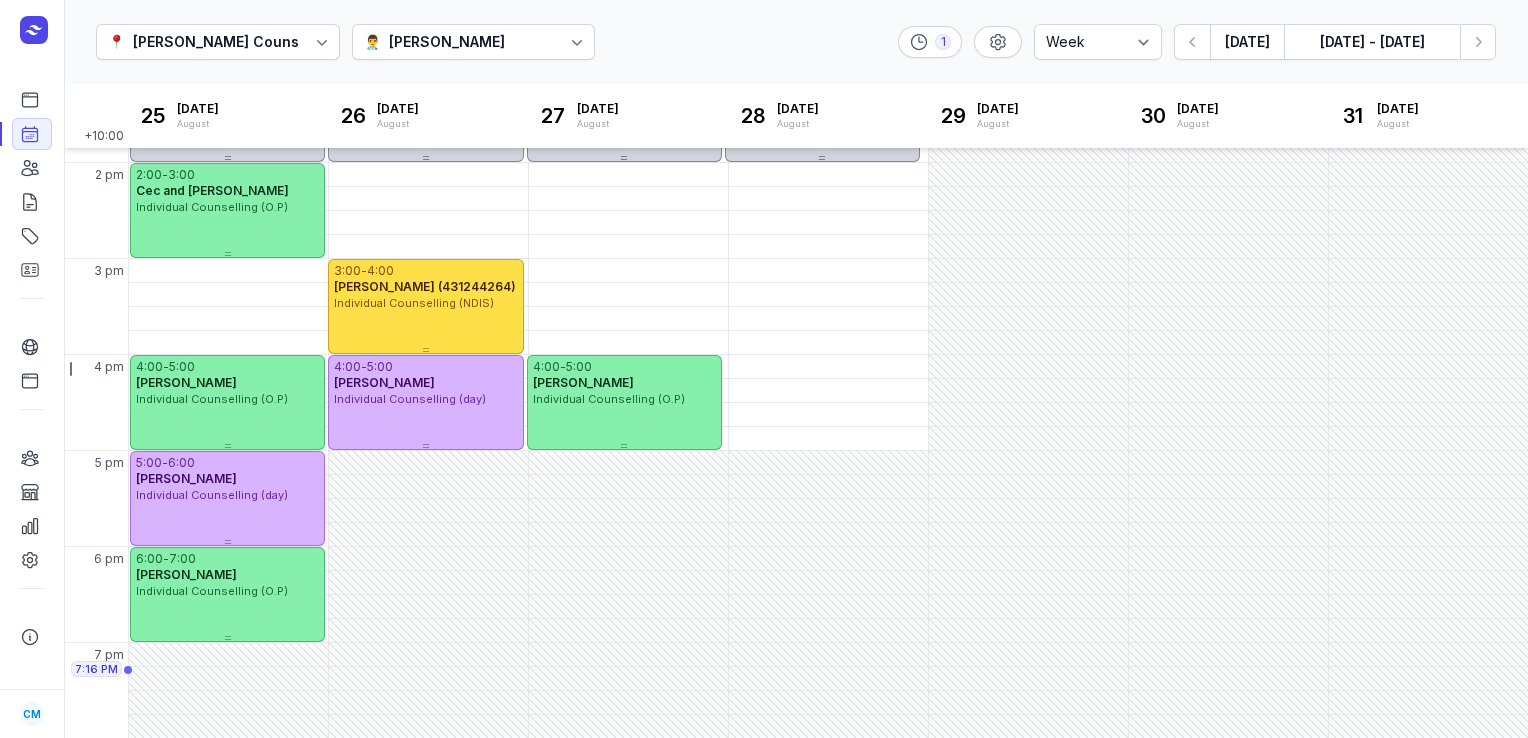 click on "[DATE]" at bounding box center [1247, 42] 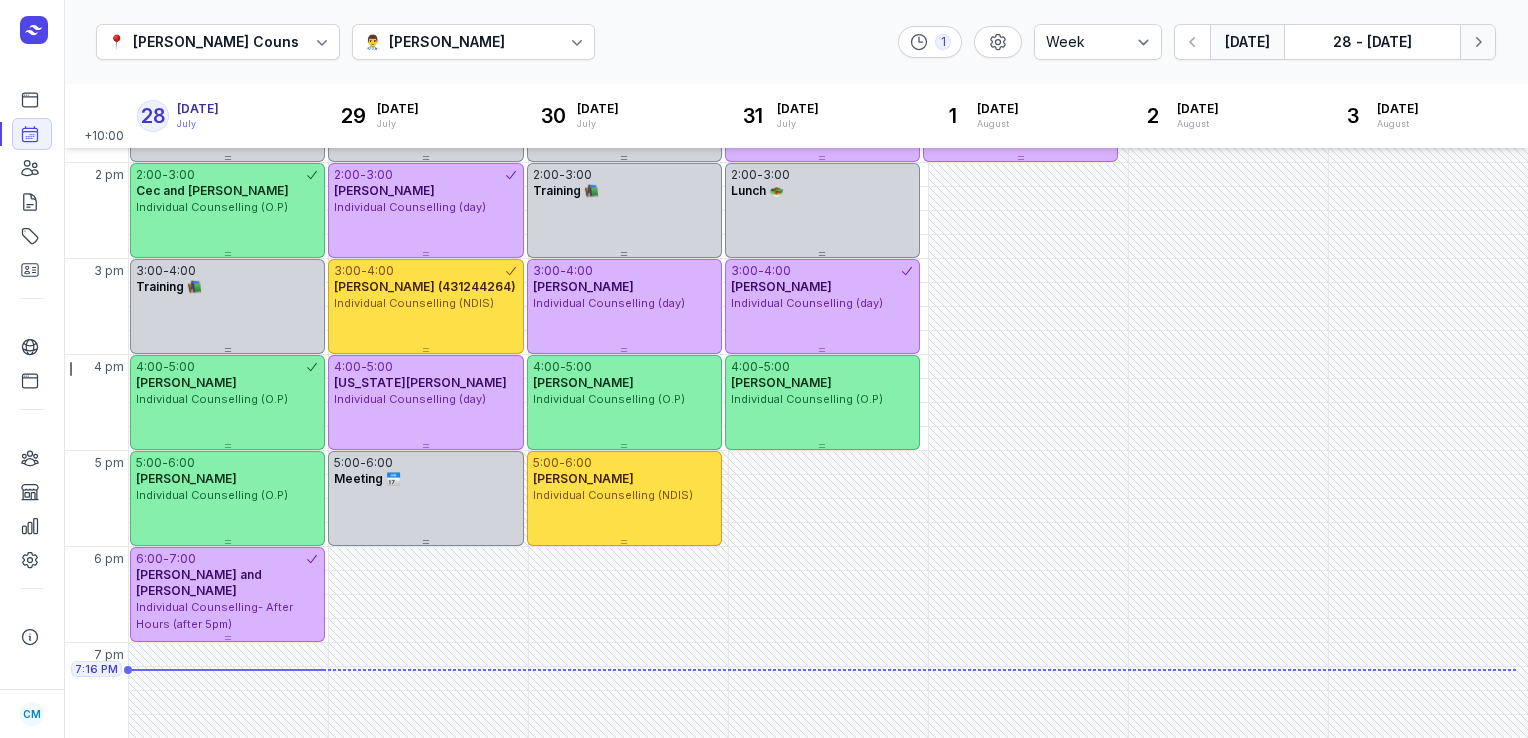 click 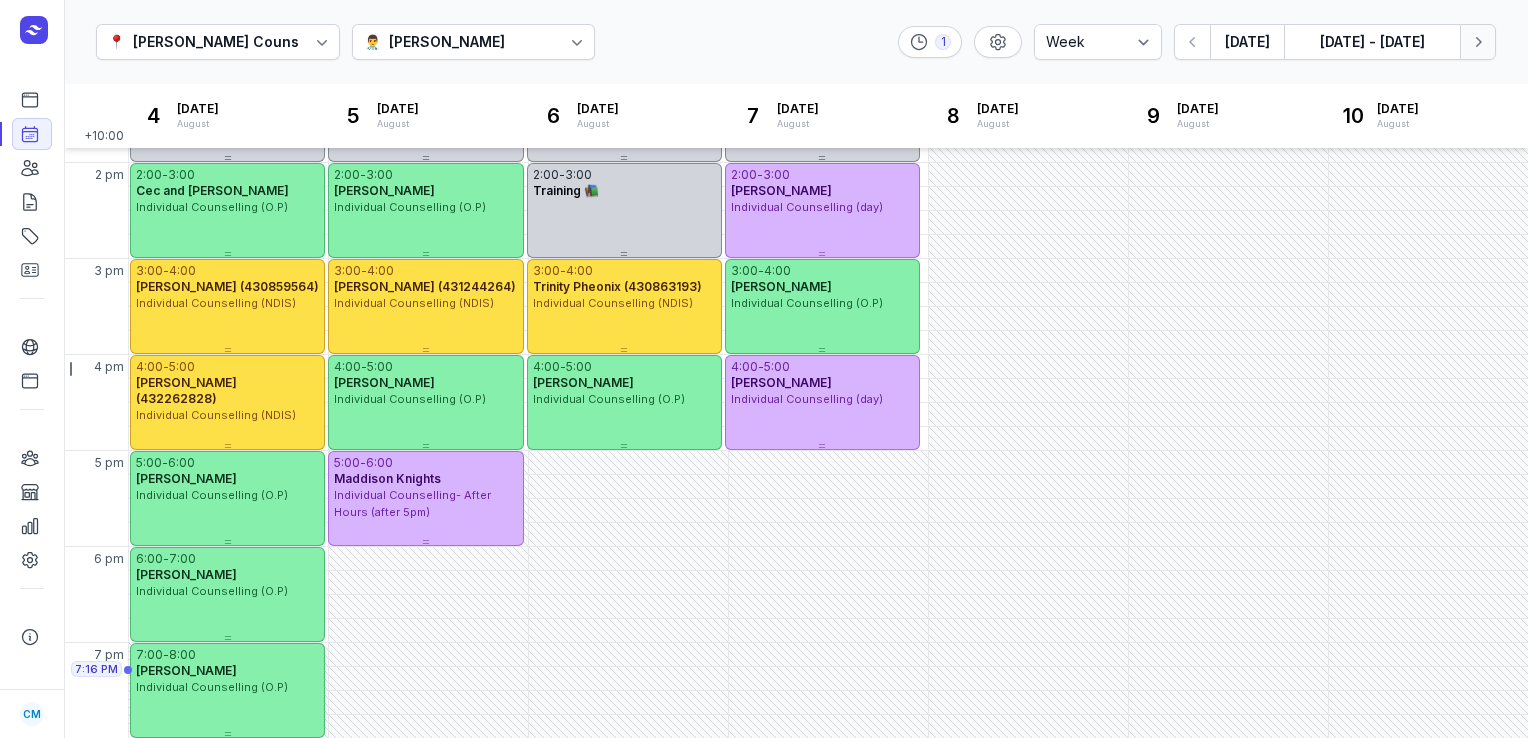 click 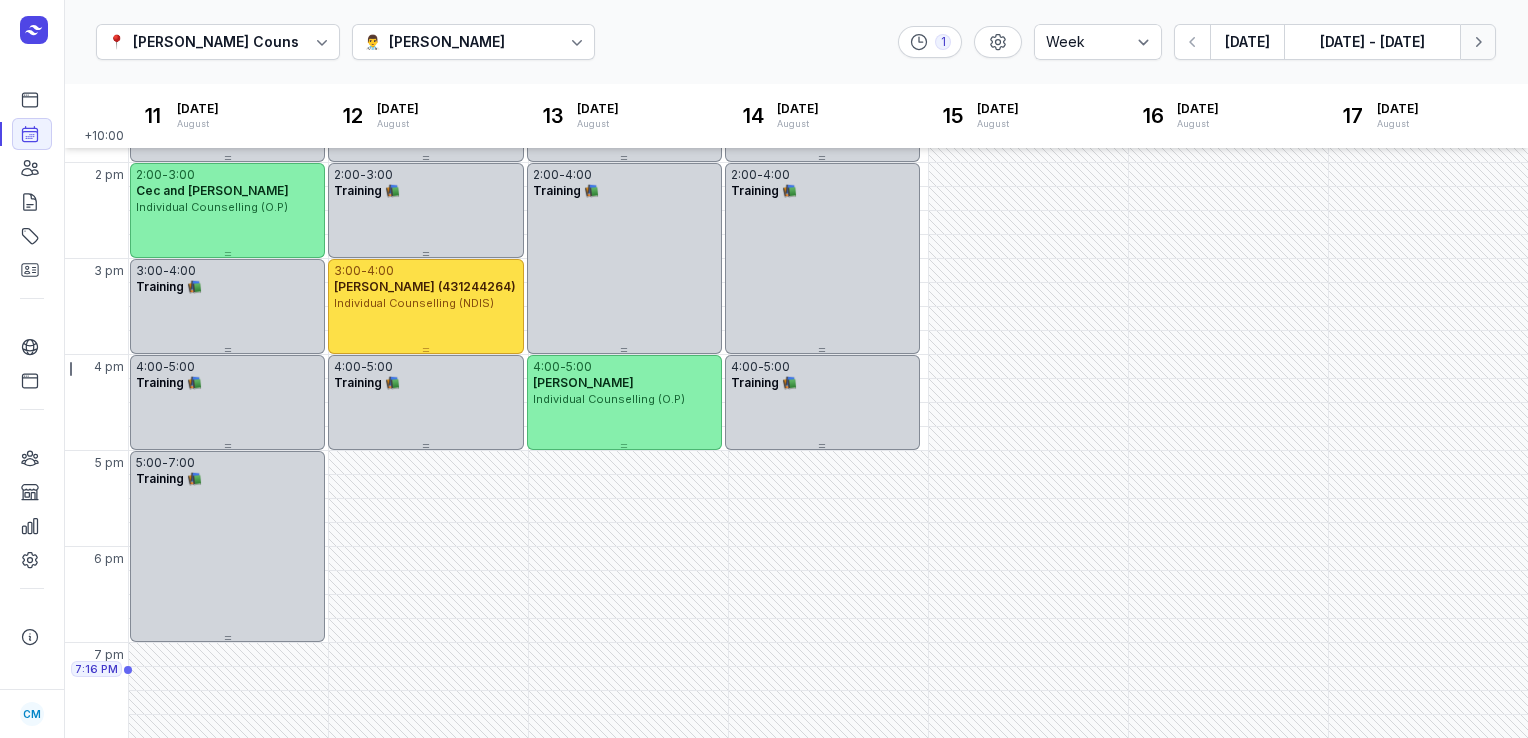 click 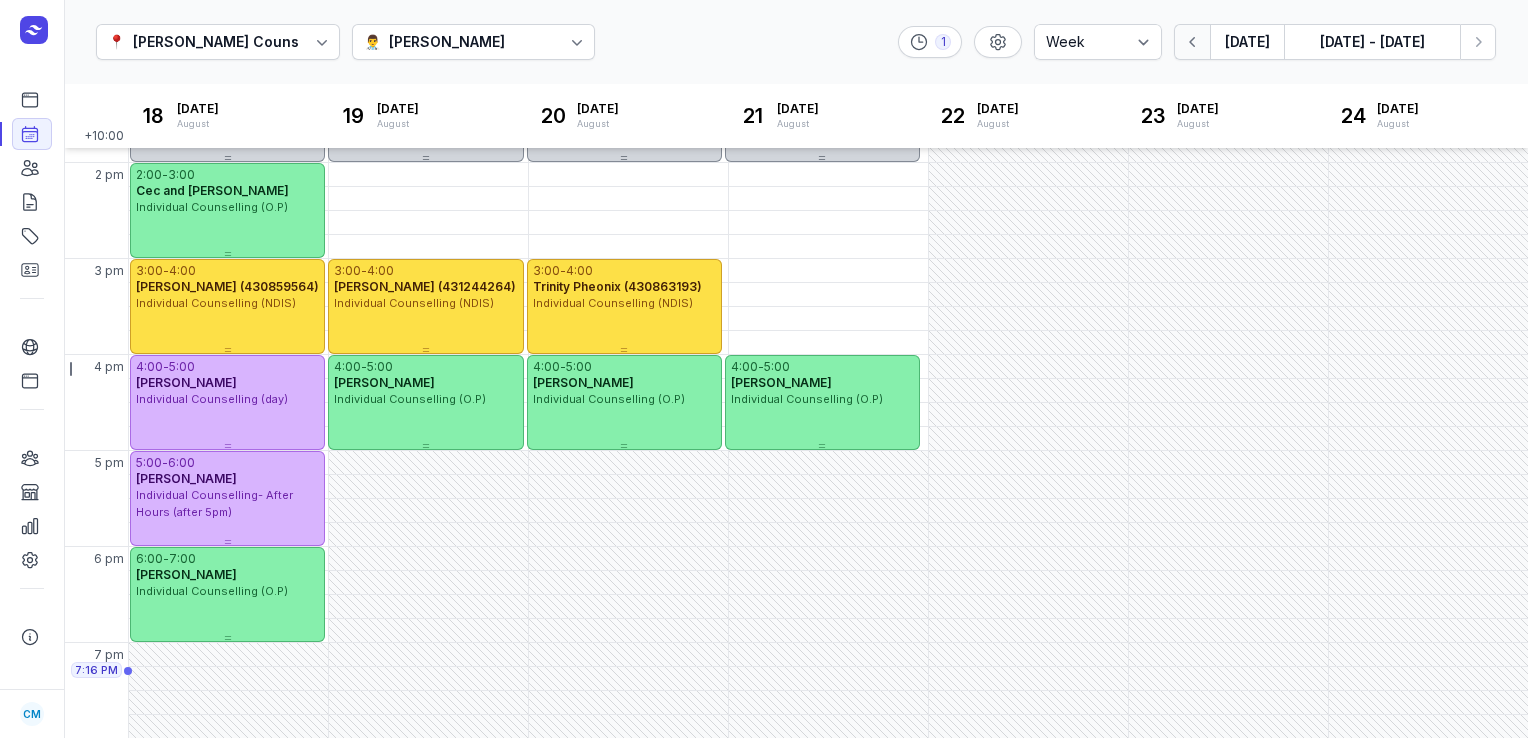 click at bounding box center (1192, 42) 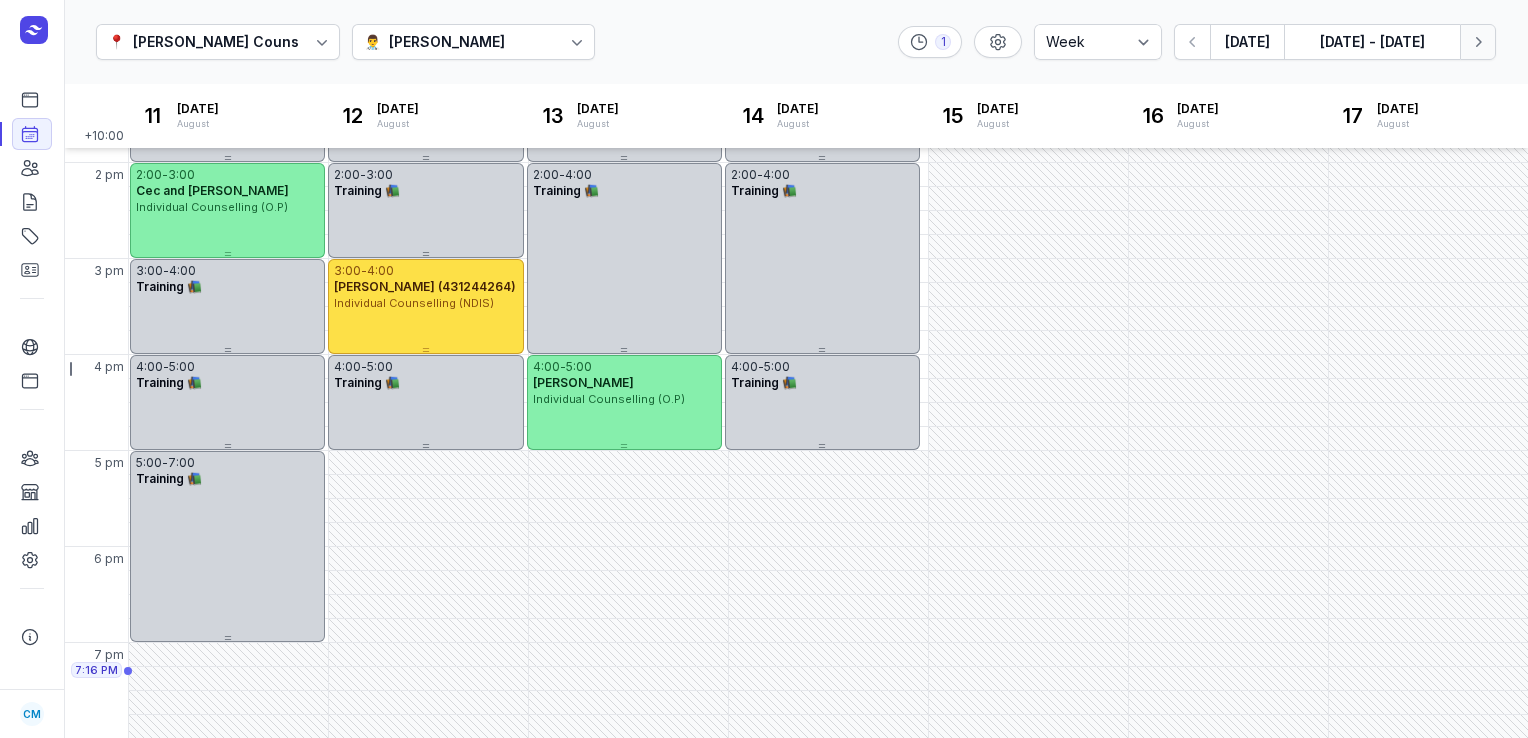 click 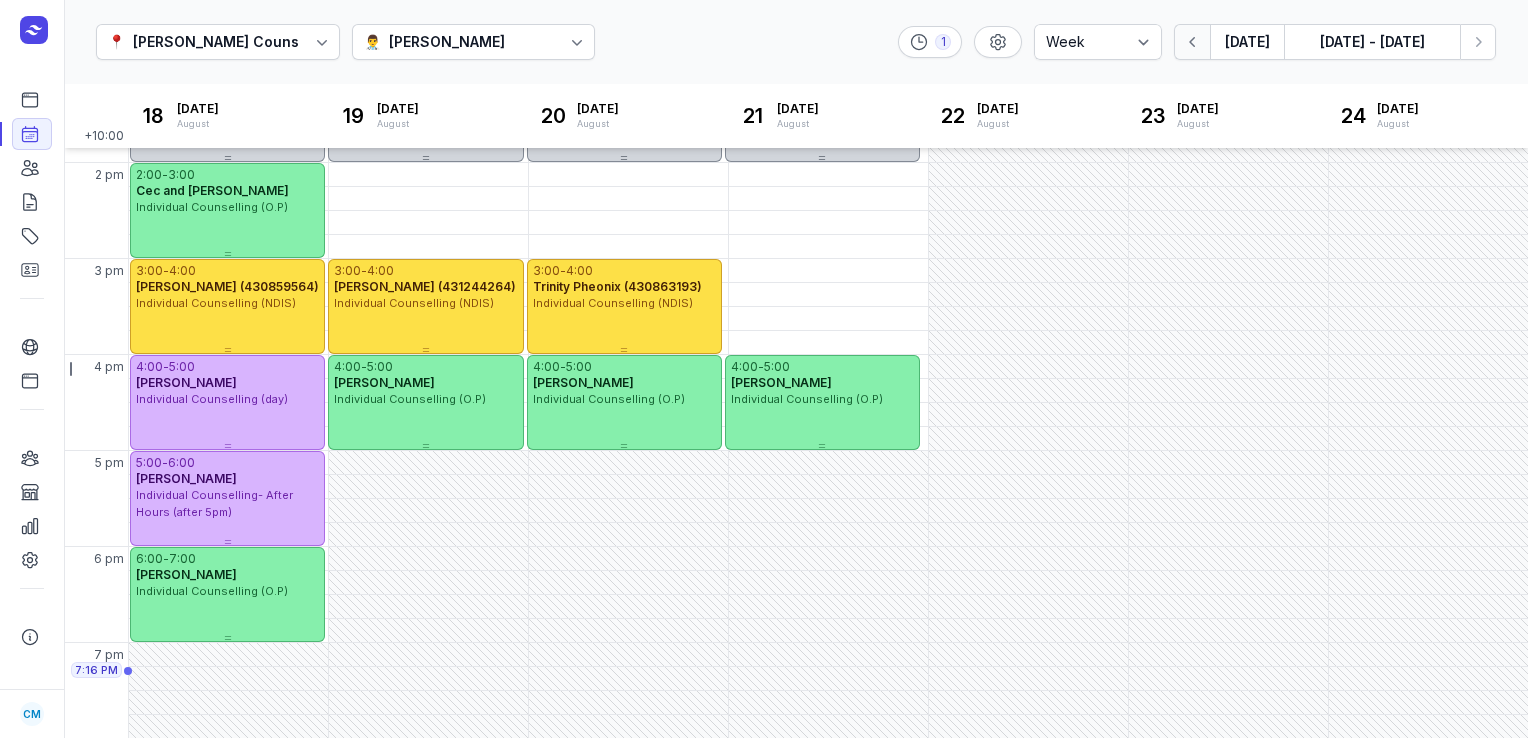 click 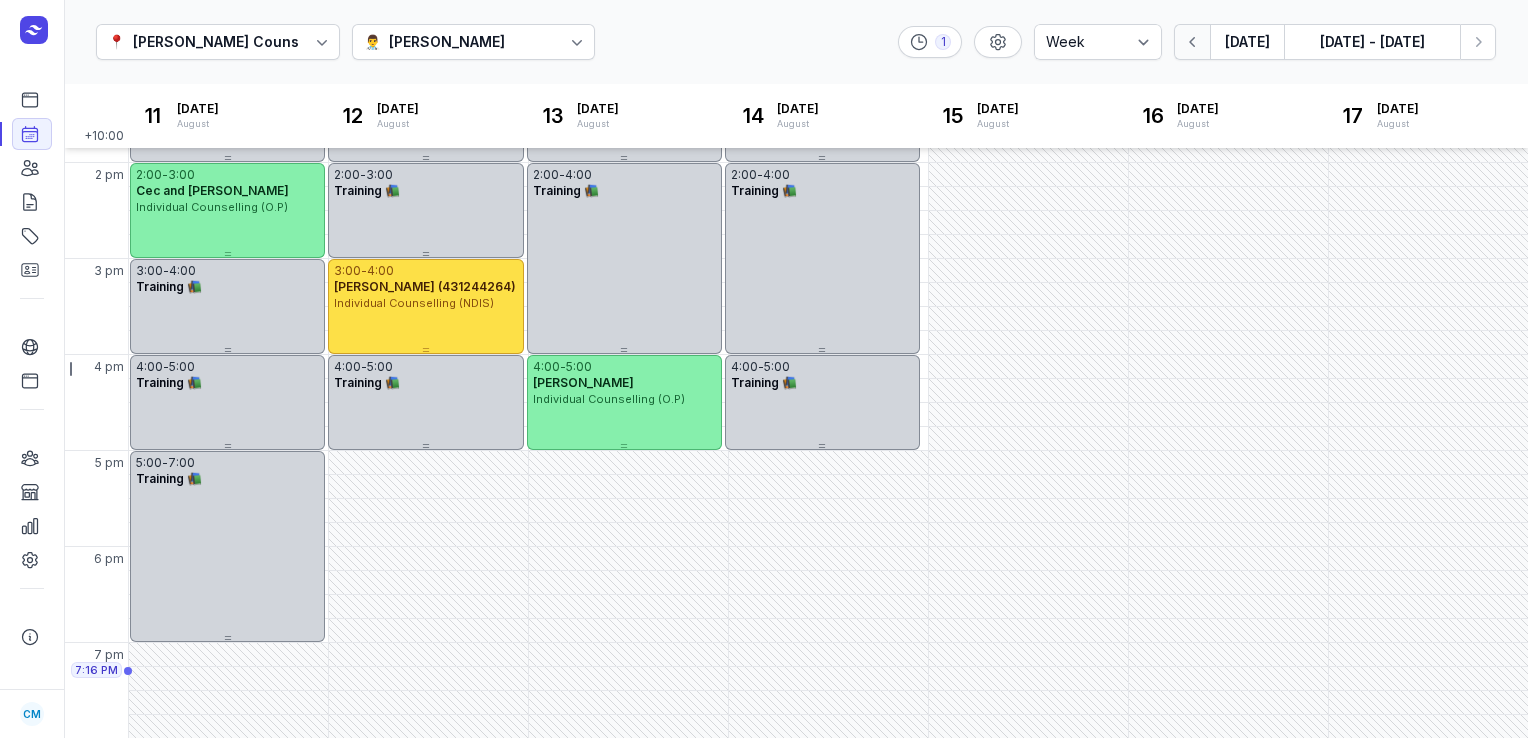 click 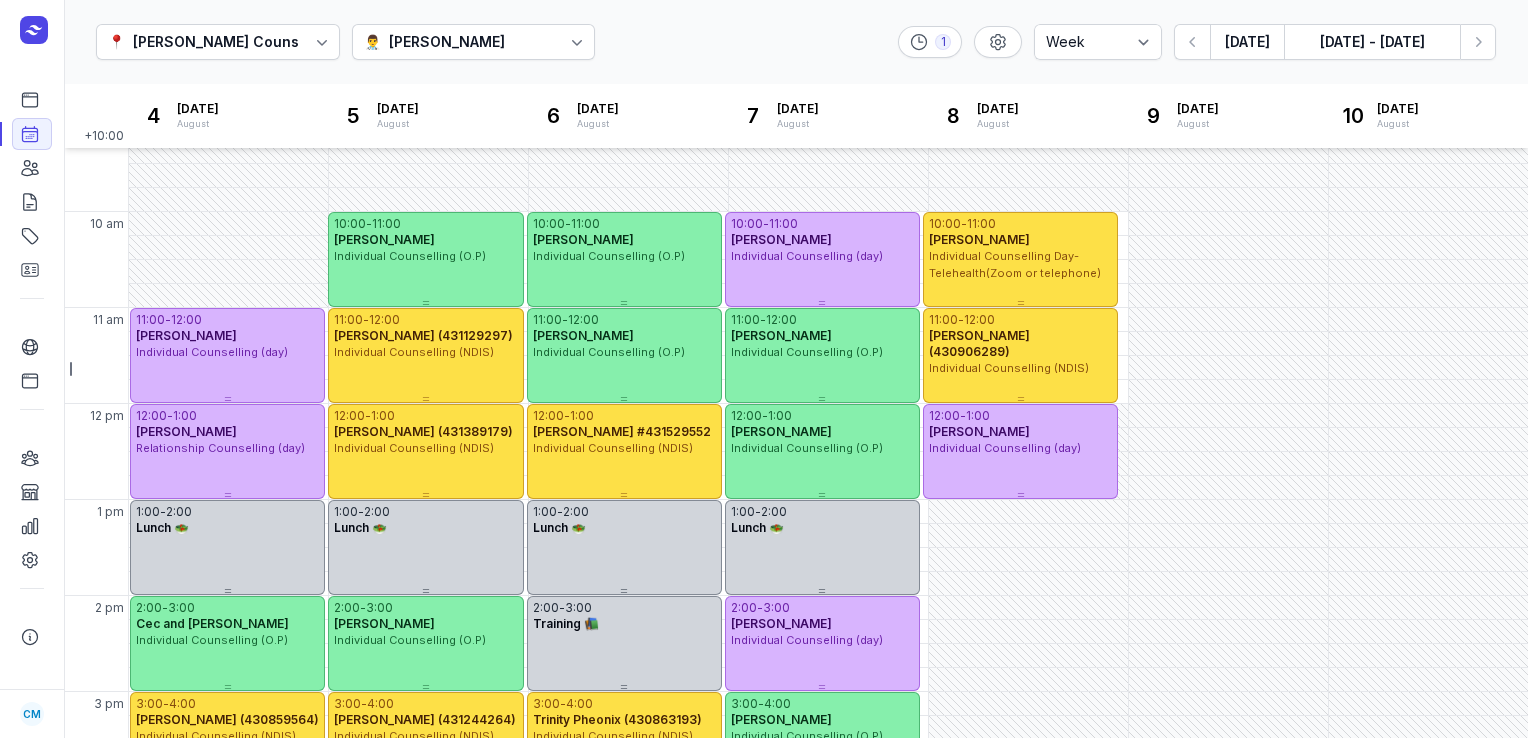 scroll, scrollTop: 0, scrollLeft: 0, axis: both 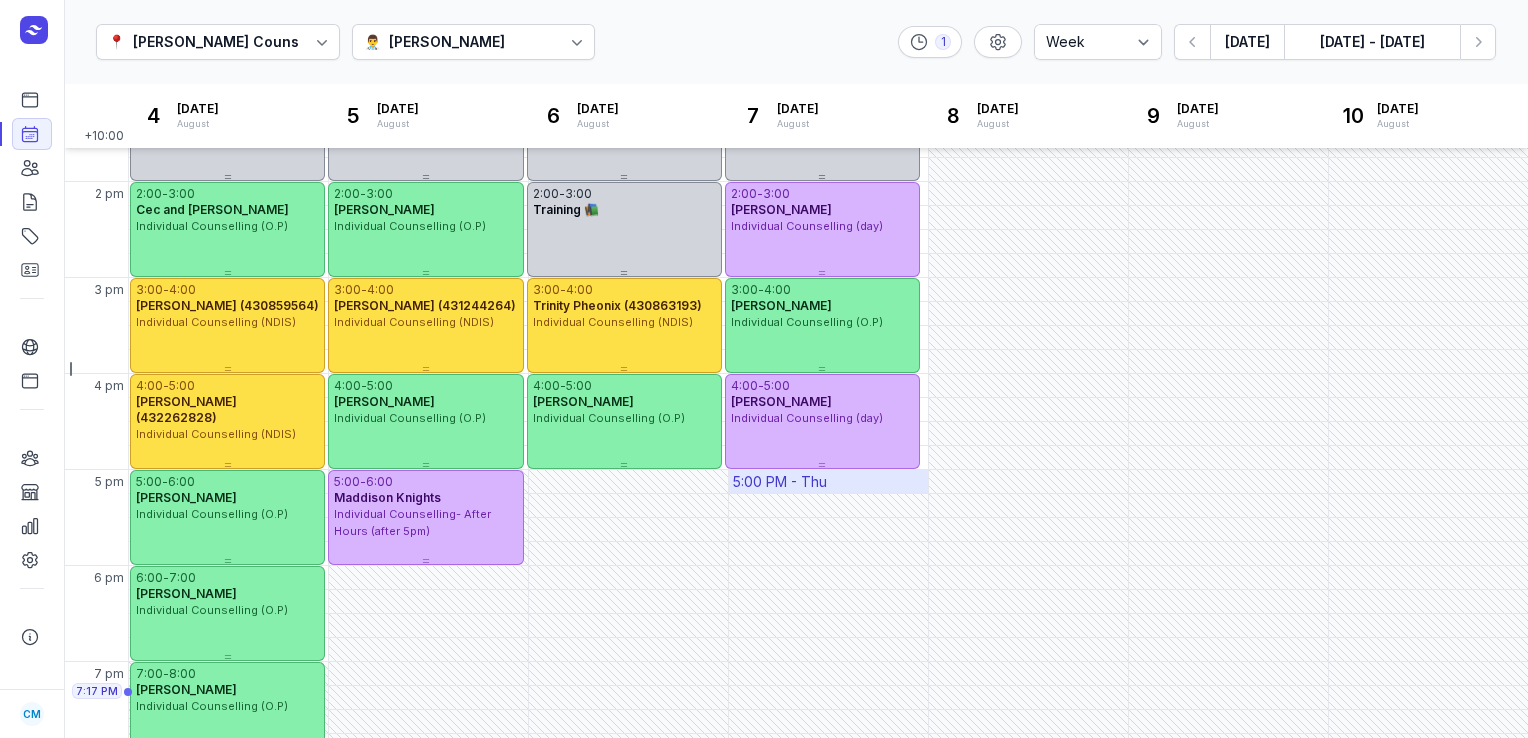 click on "5:00 PM - Thu" at bounding box center [780, 482] 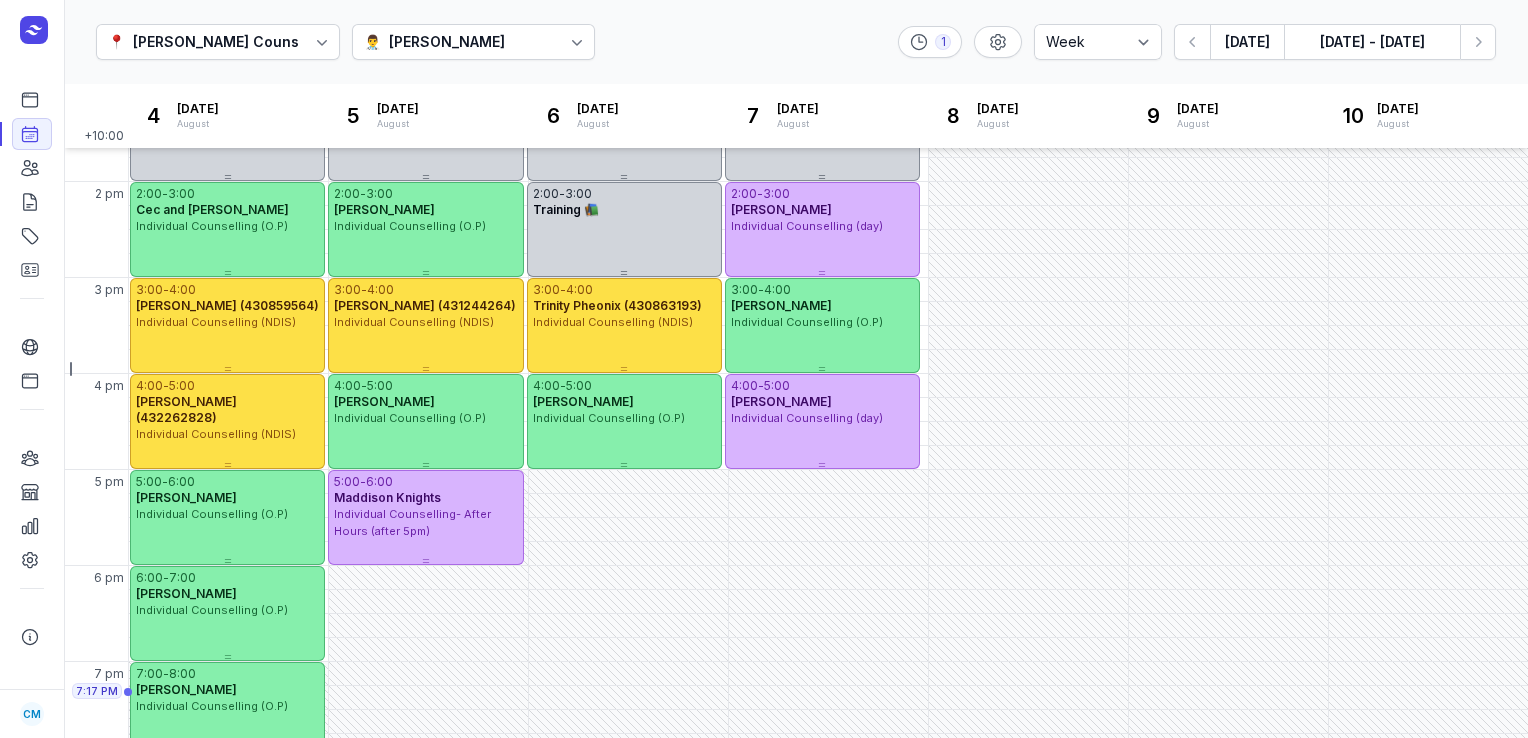 click on "📍 [PERSON_NAME] Counselling 👨‍⚕️ [PERSON_NAME] 1 Day 3 days Work week Week  [DATE]  [DATE] - [DATE] Next week" 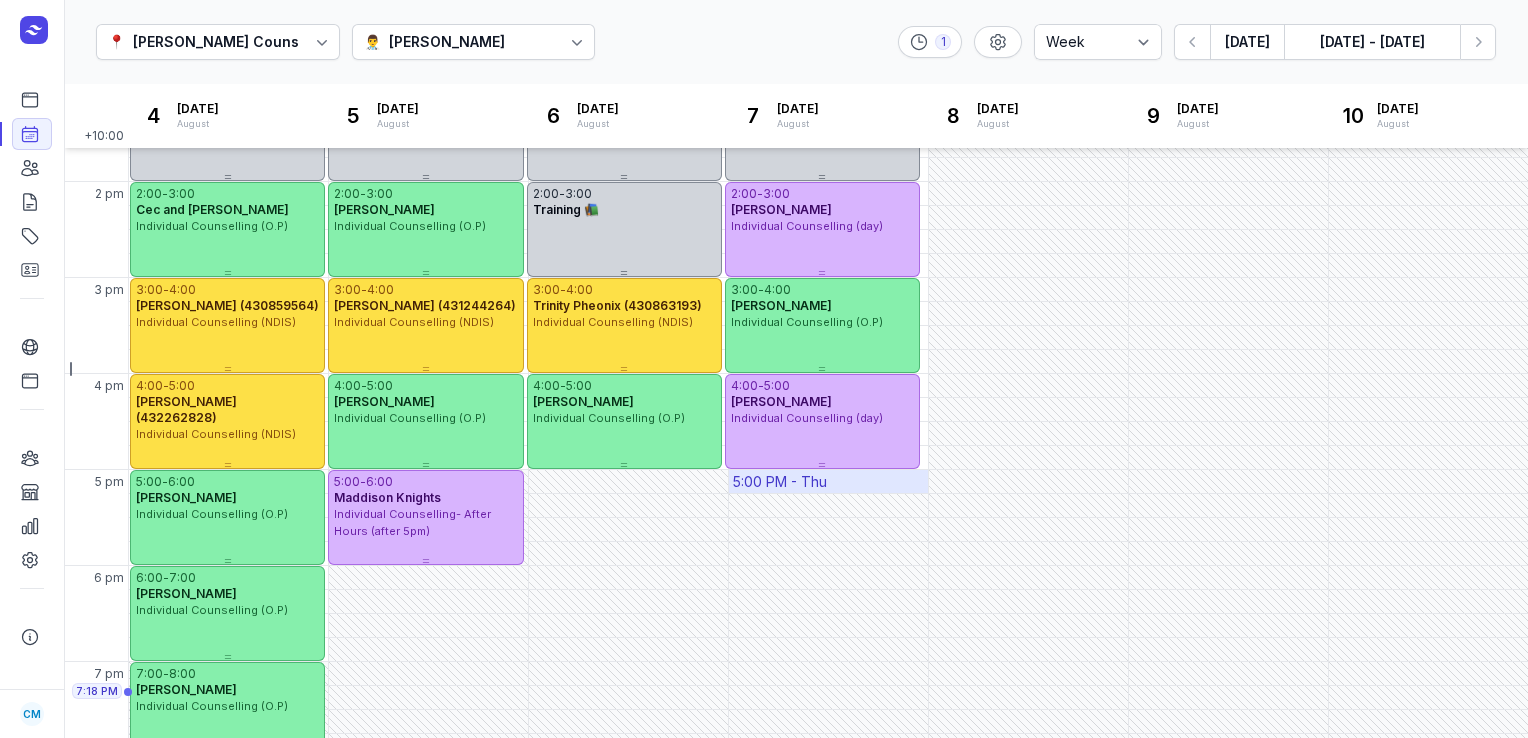 click on "5:00 PM - Thu" at bounding box center (780, 482) 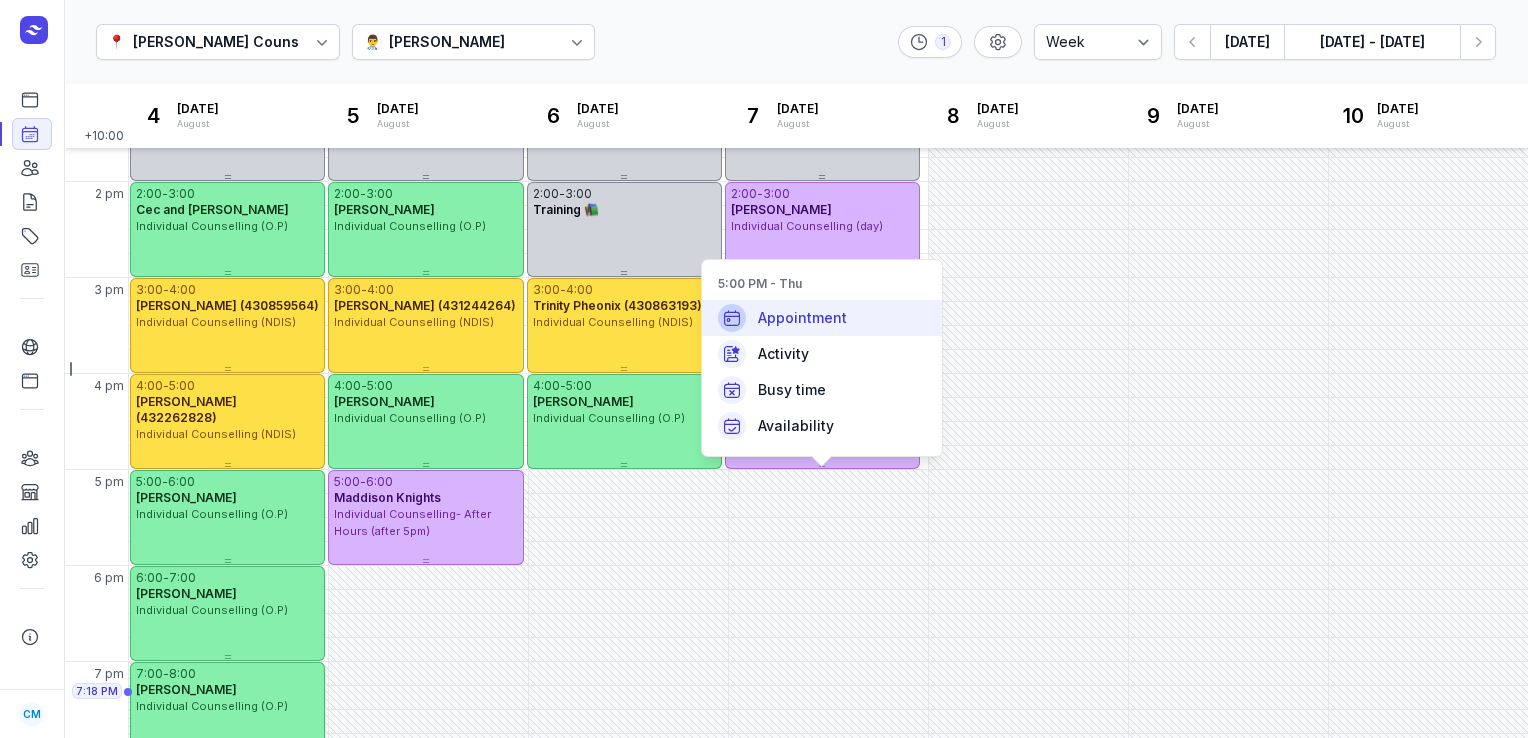 click on "Appointment" at bounding box center [802, 318] 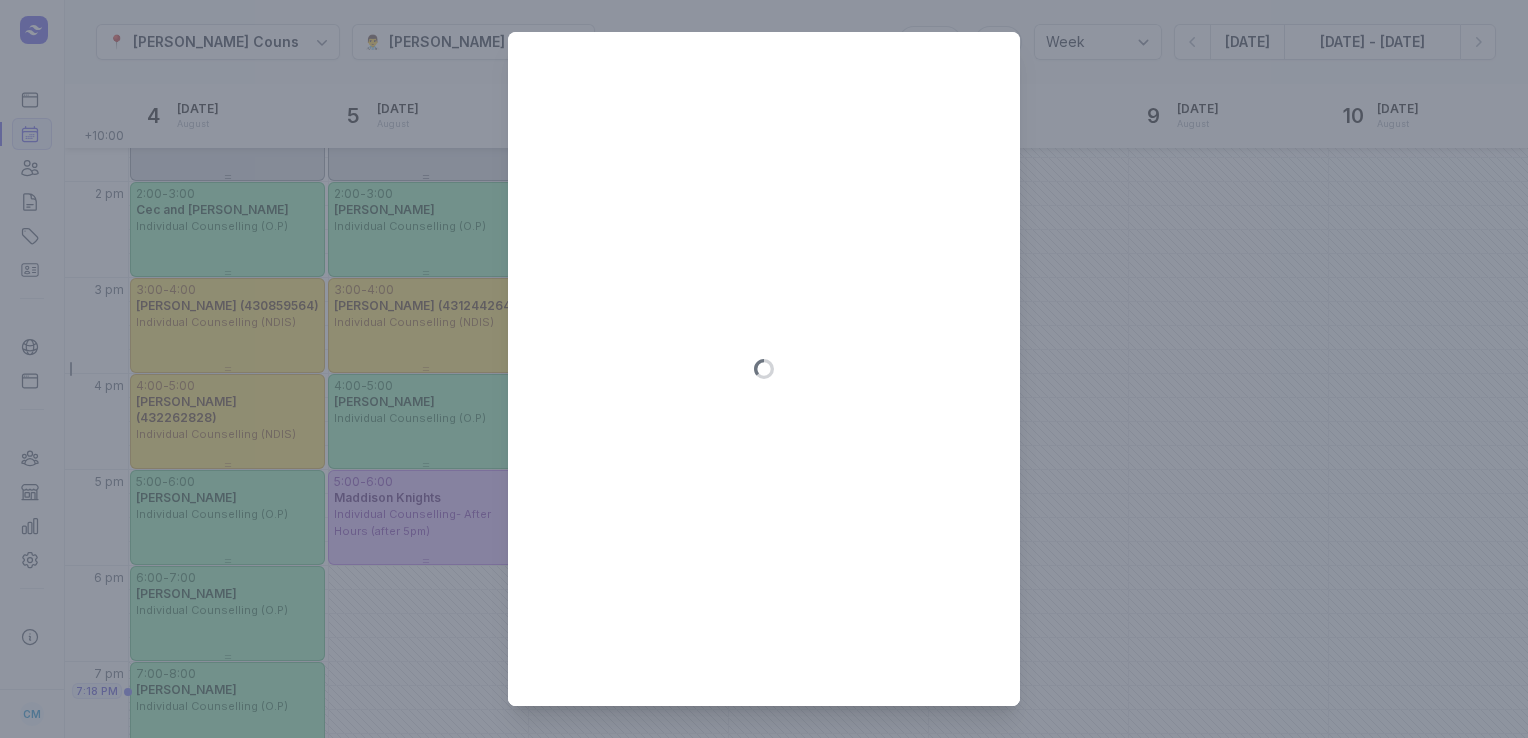 type on "[DATE]" 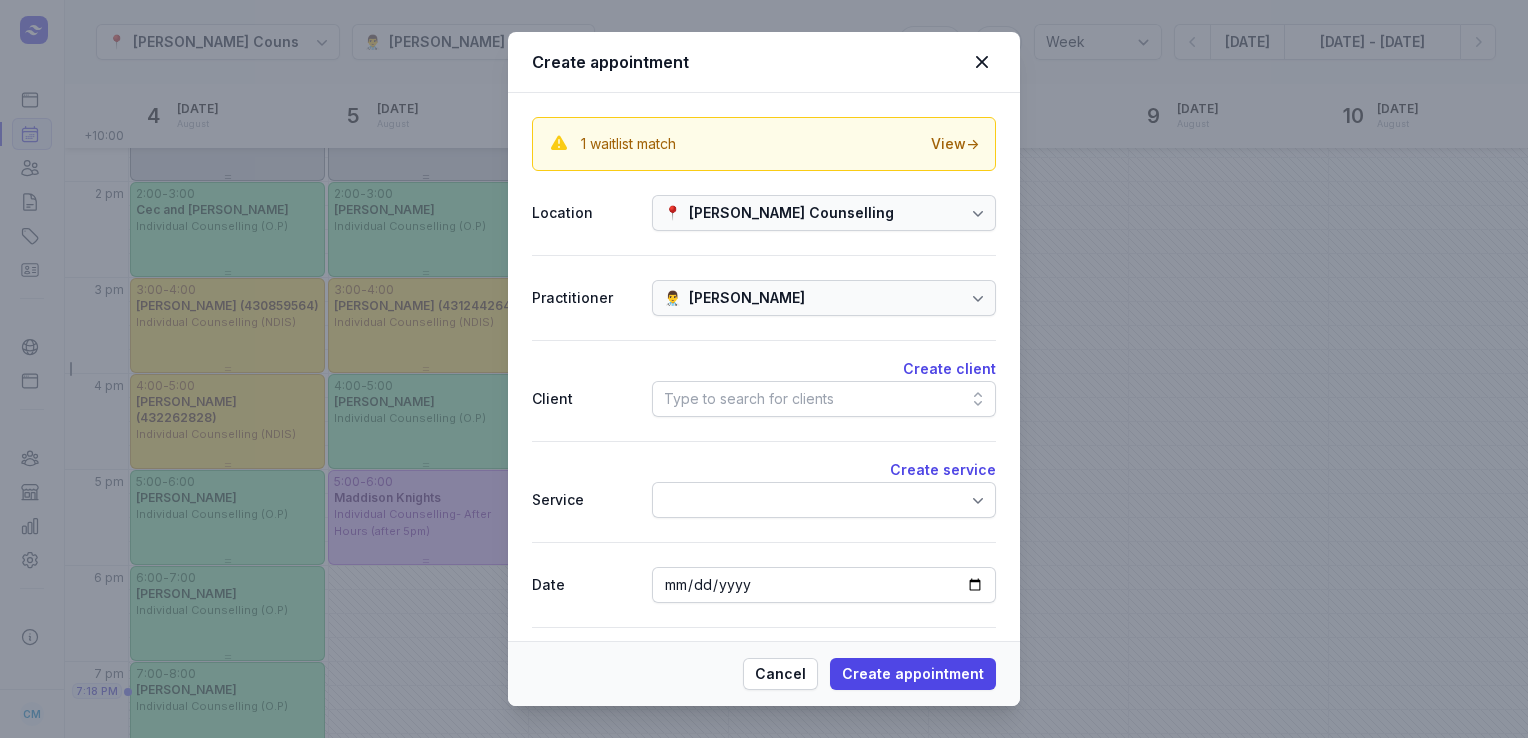 click on "Type to search for clients" 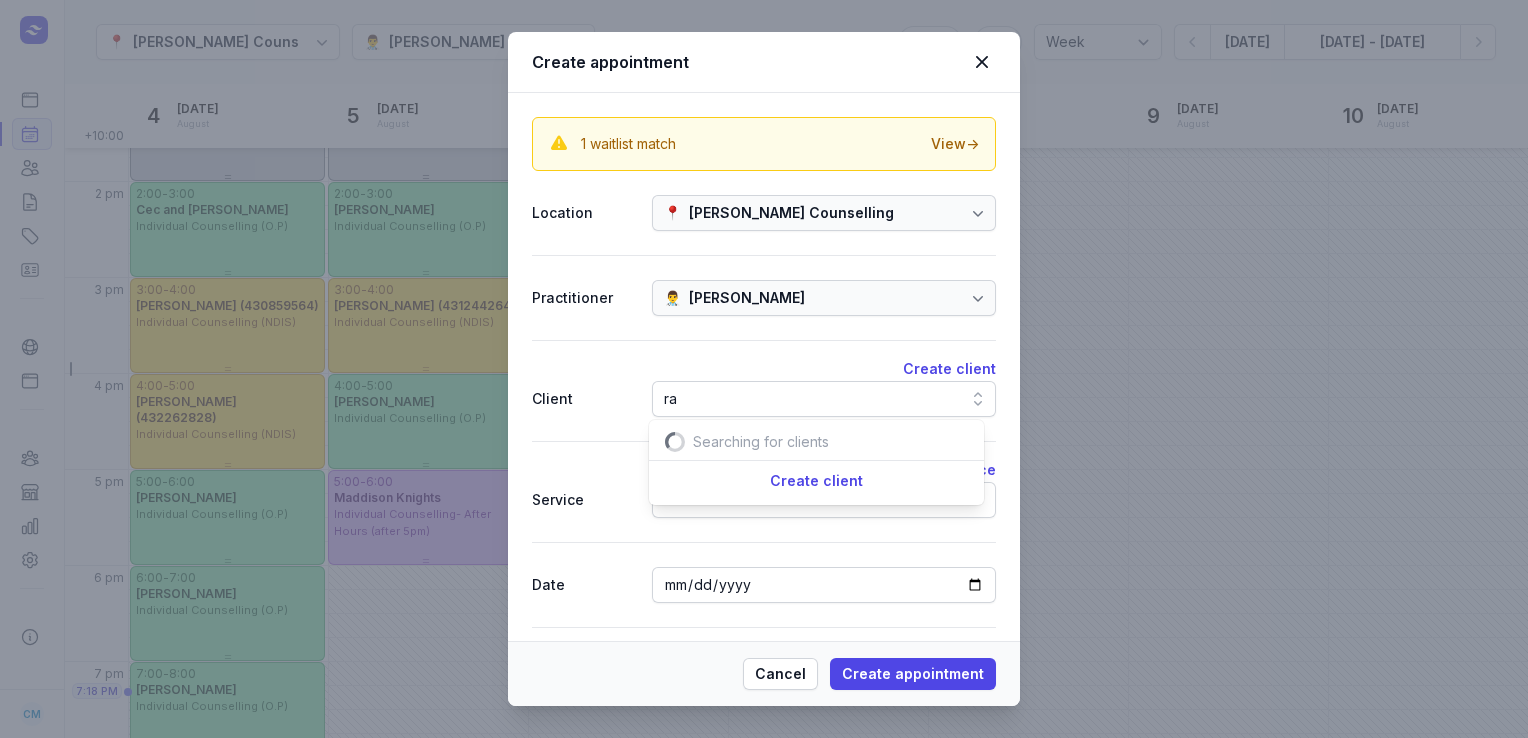 scroll, scrollTop: 0, scrollLeft: 19, axis: horizontal 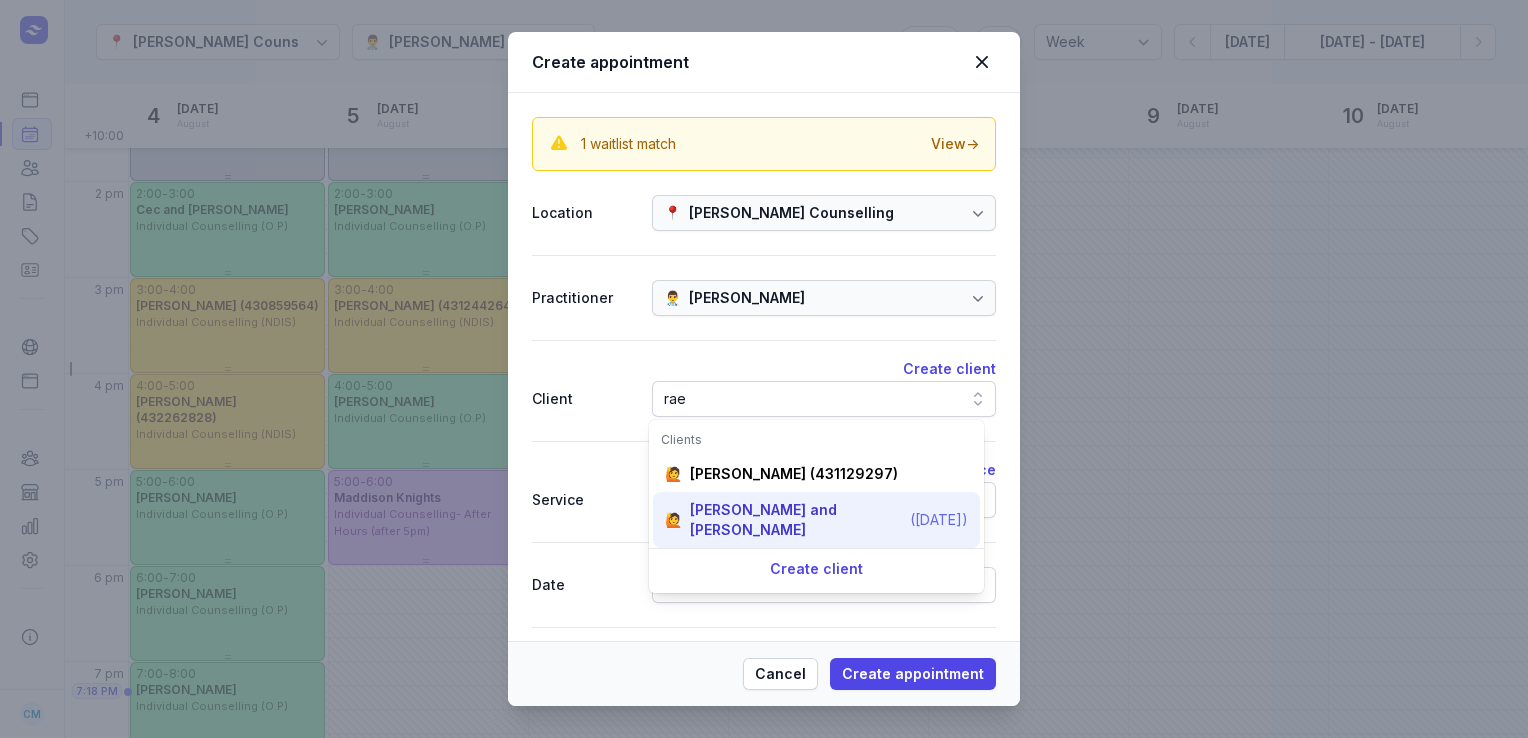 type on "rae" 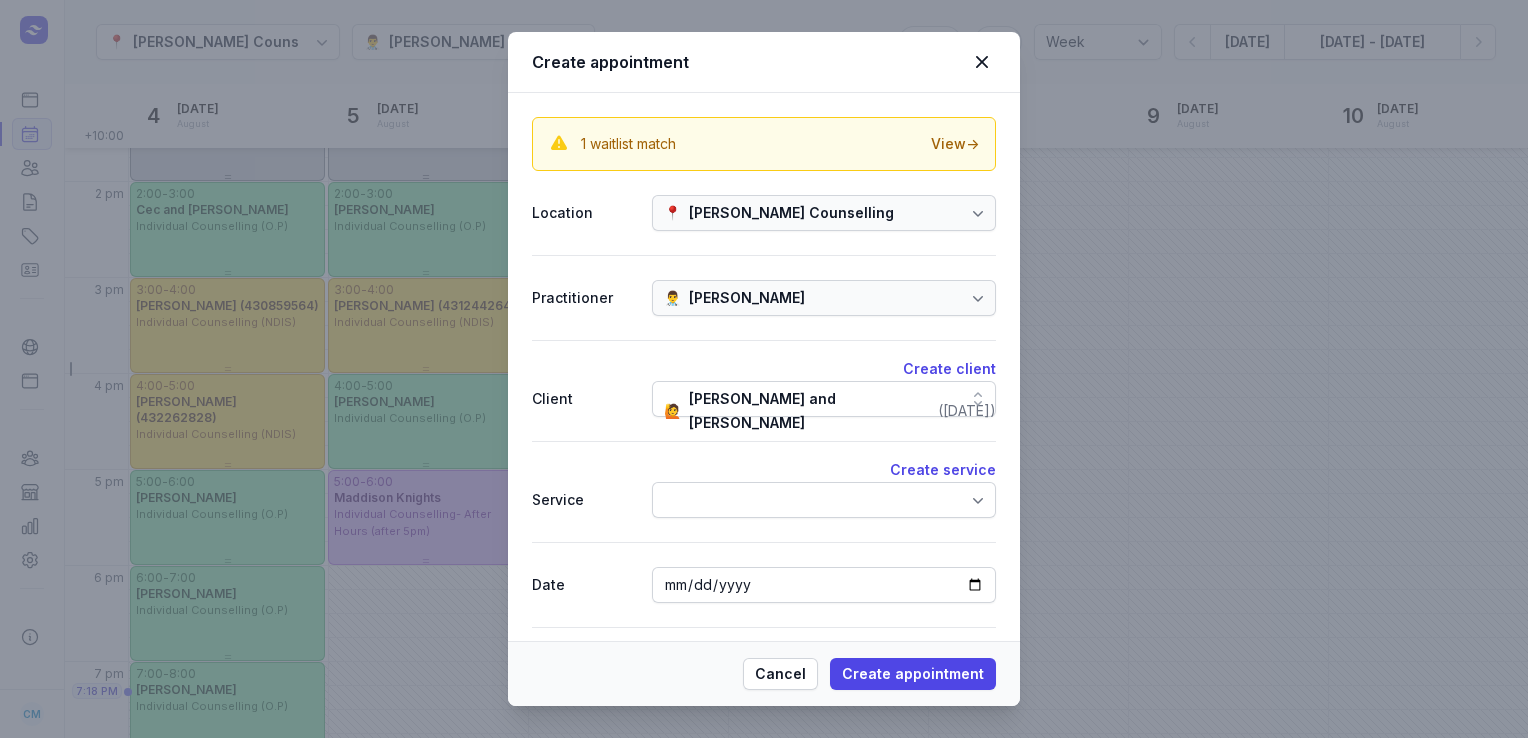 click at bounding box center (824, 500) 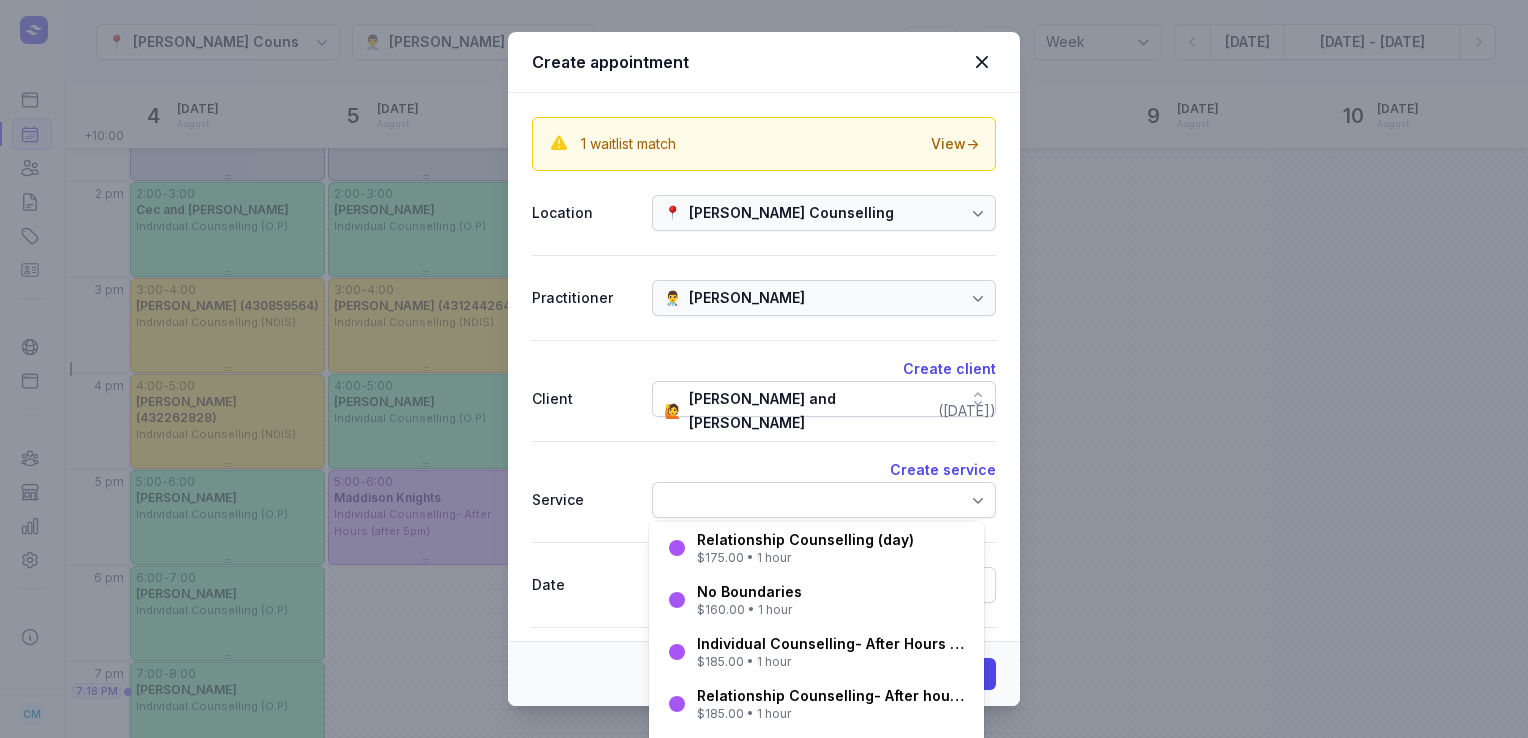 scroll, scrollTop: 138, scrollLeft: 0, axis: vertical 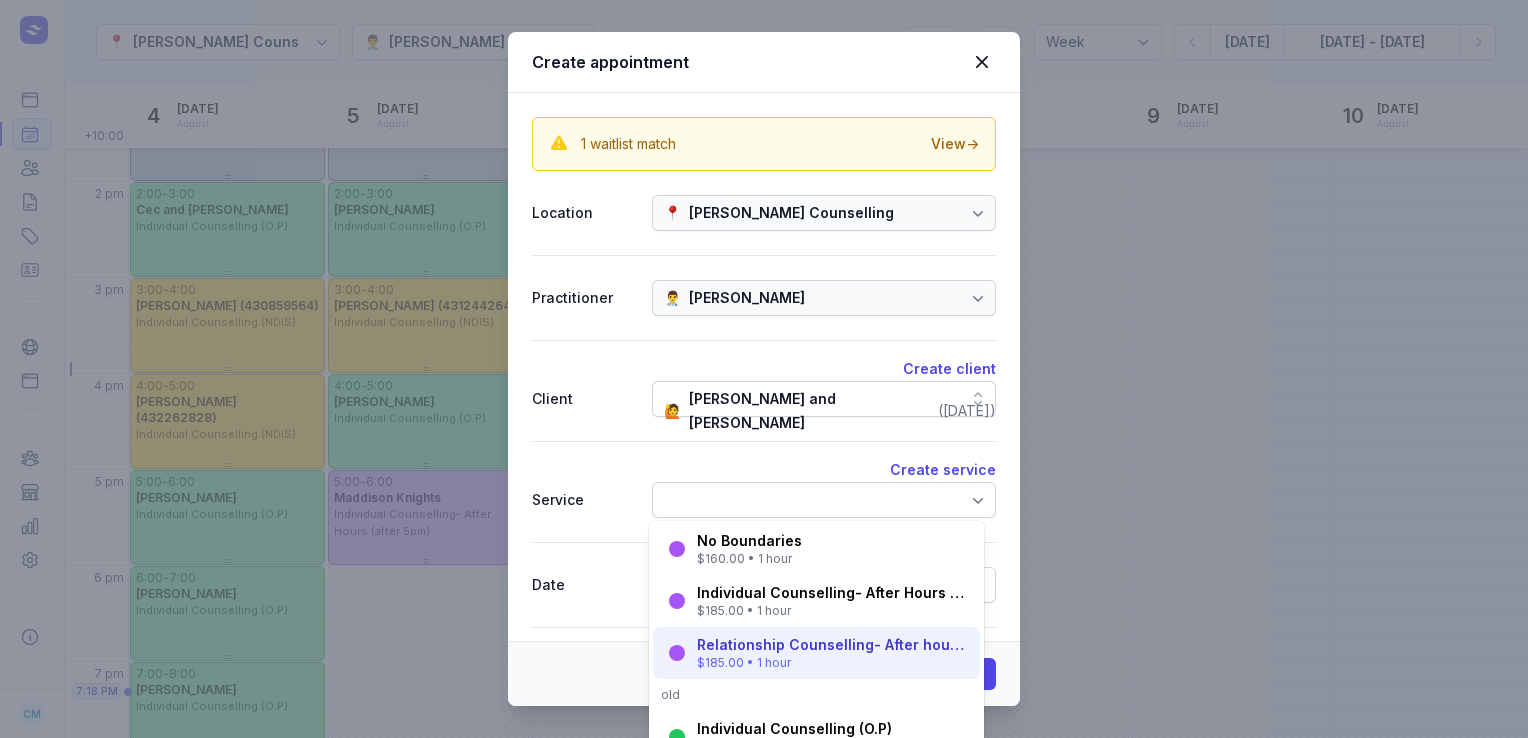 click on "Relationship Counselling- After hours (after 5pm)" at bounding box center [832, 645] 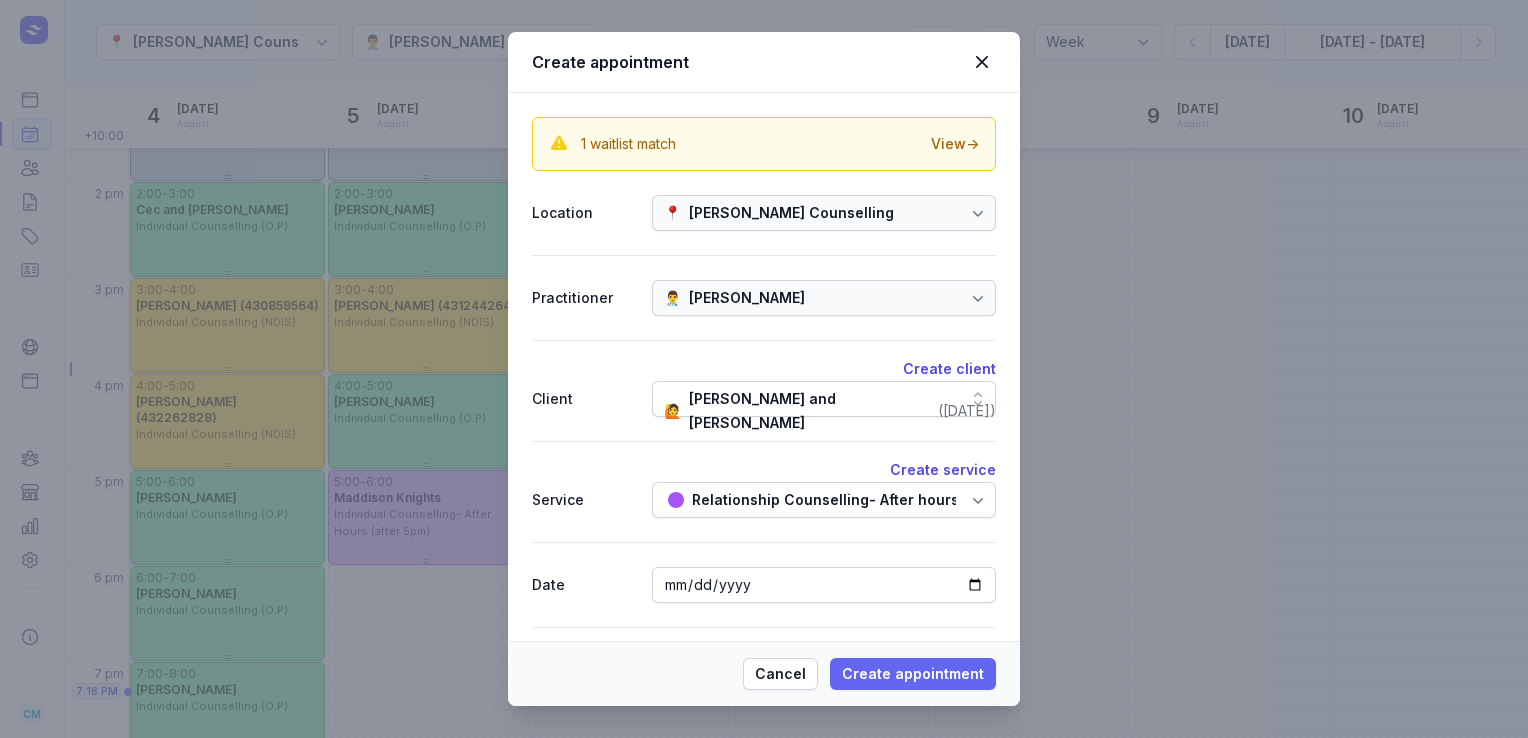 click on "Create appointment" at bounding box center (913, 674) 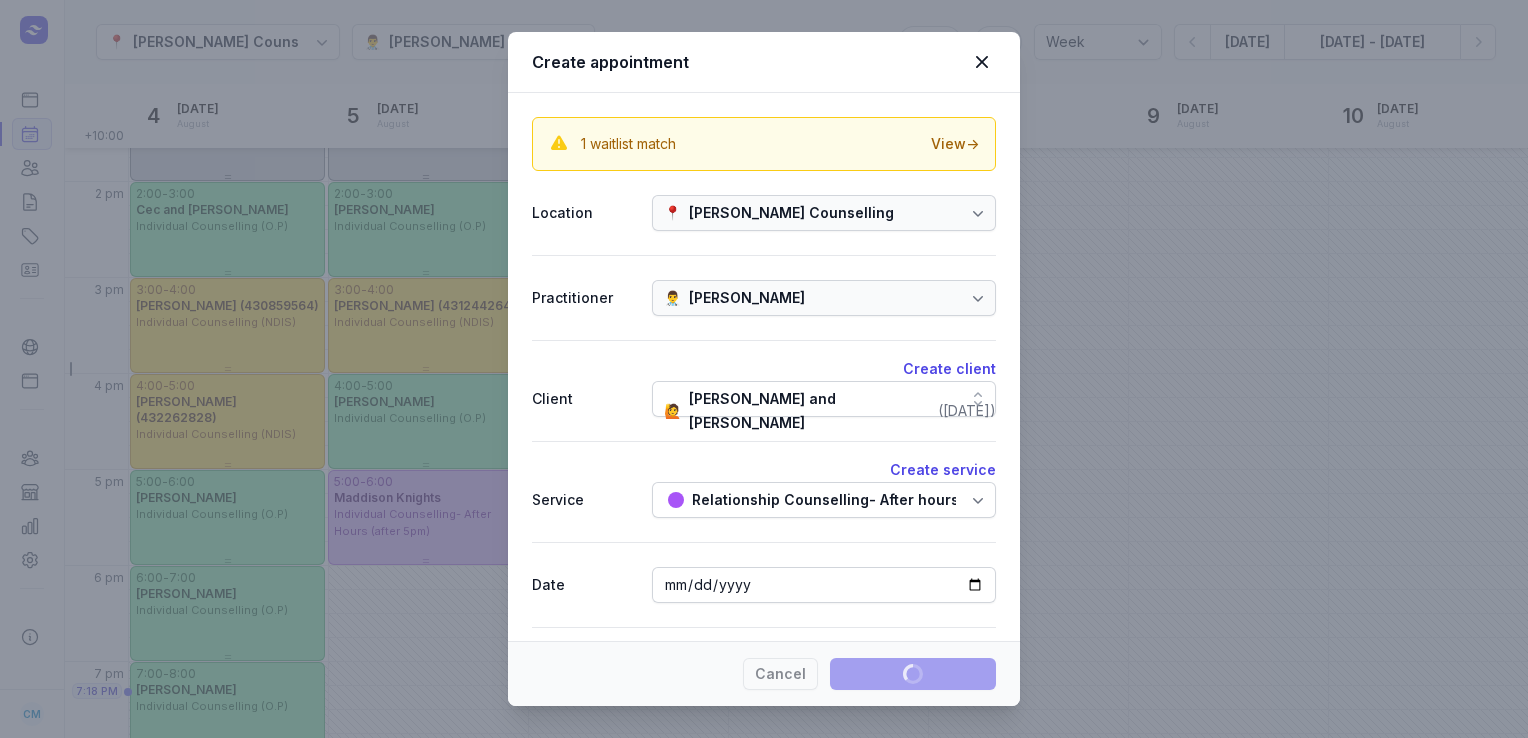 type 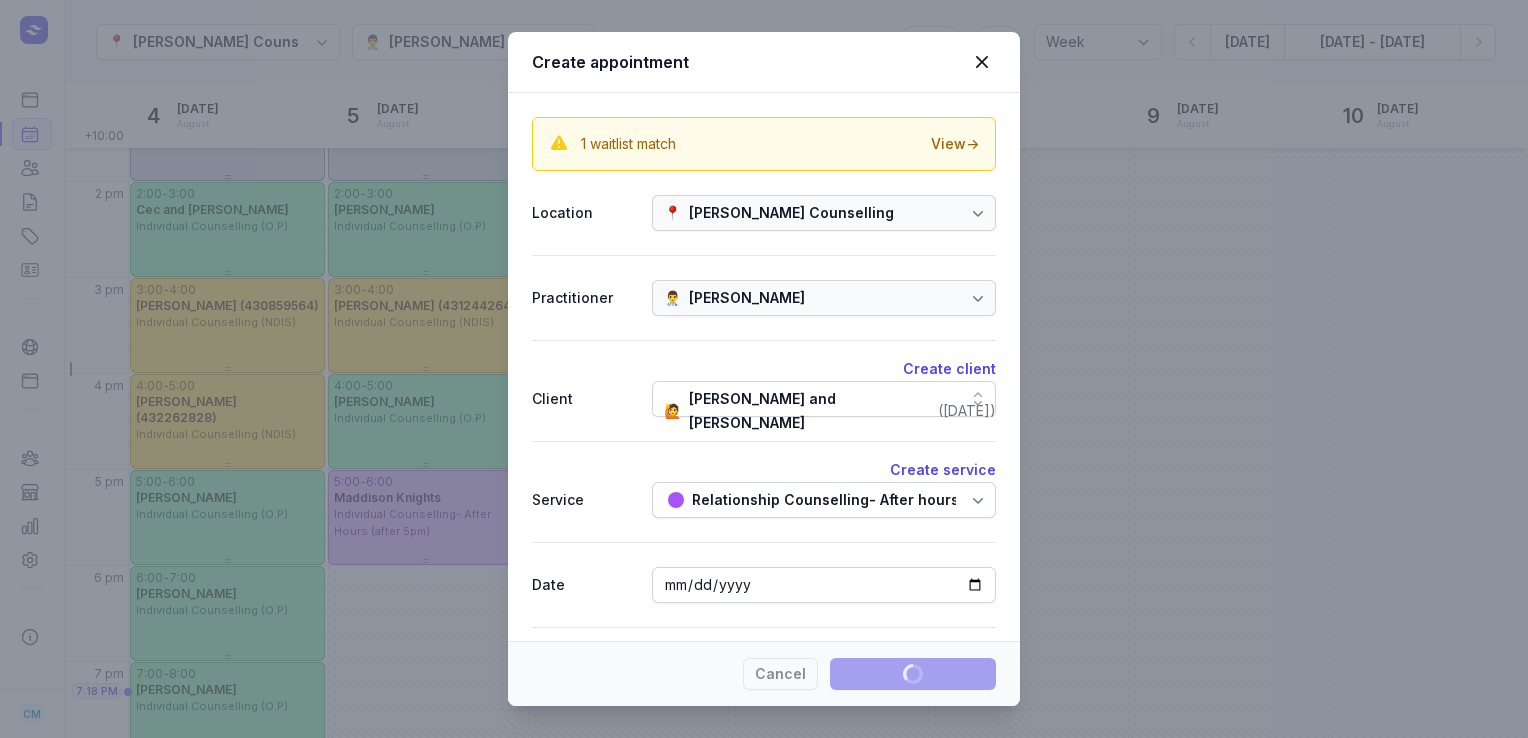 select 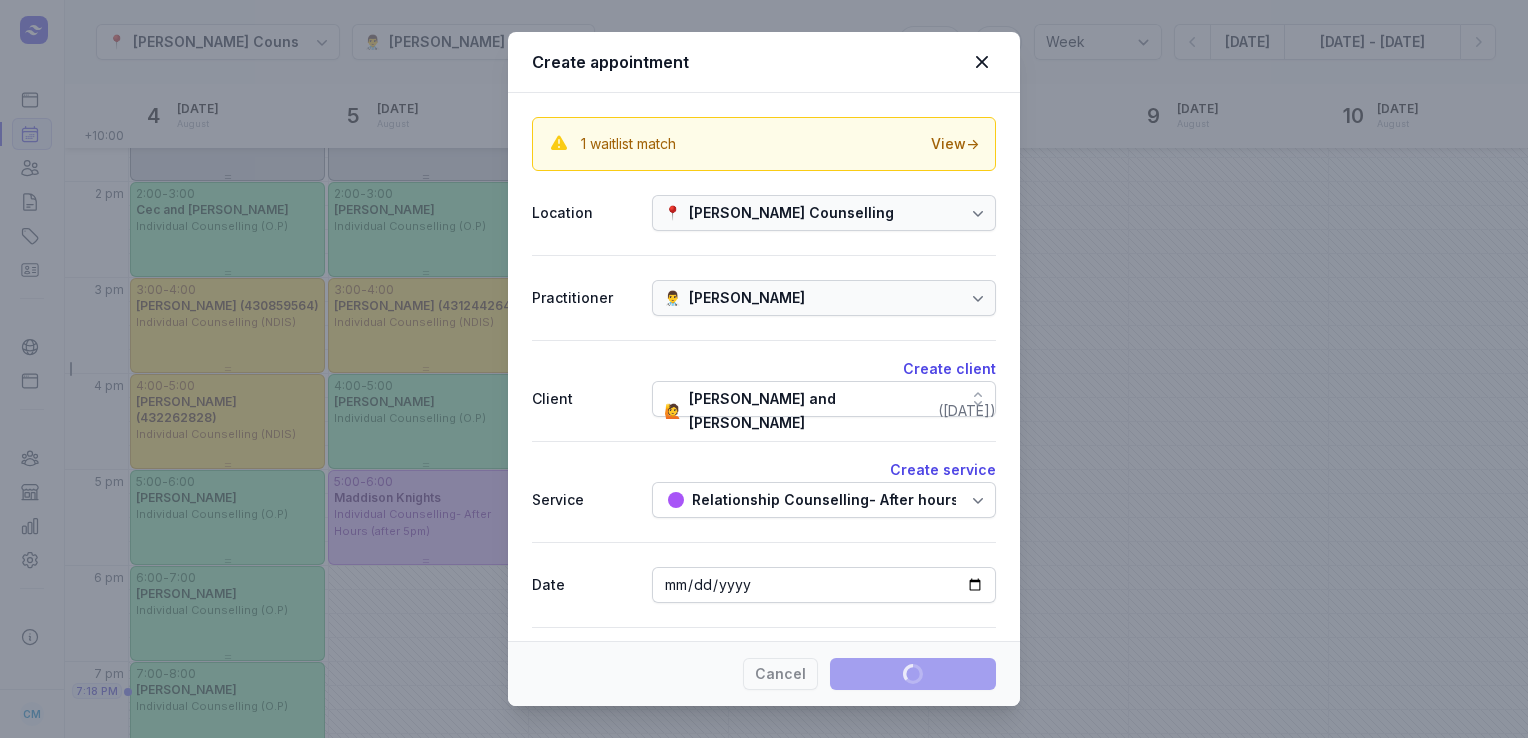 select 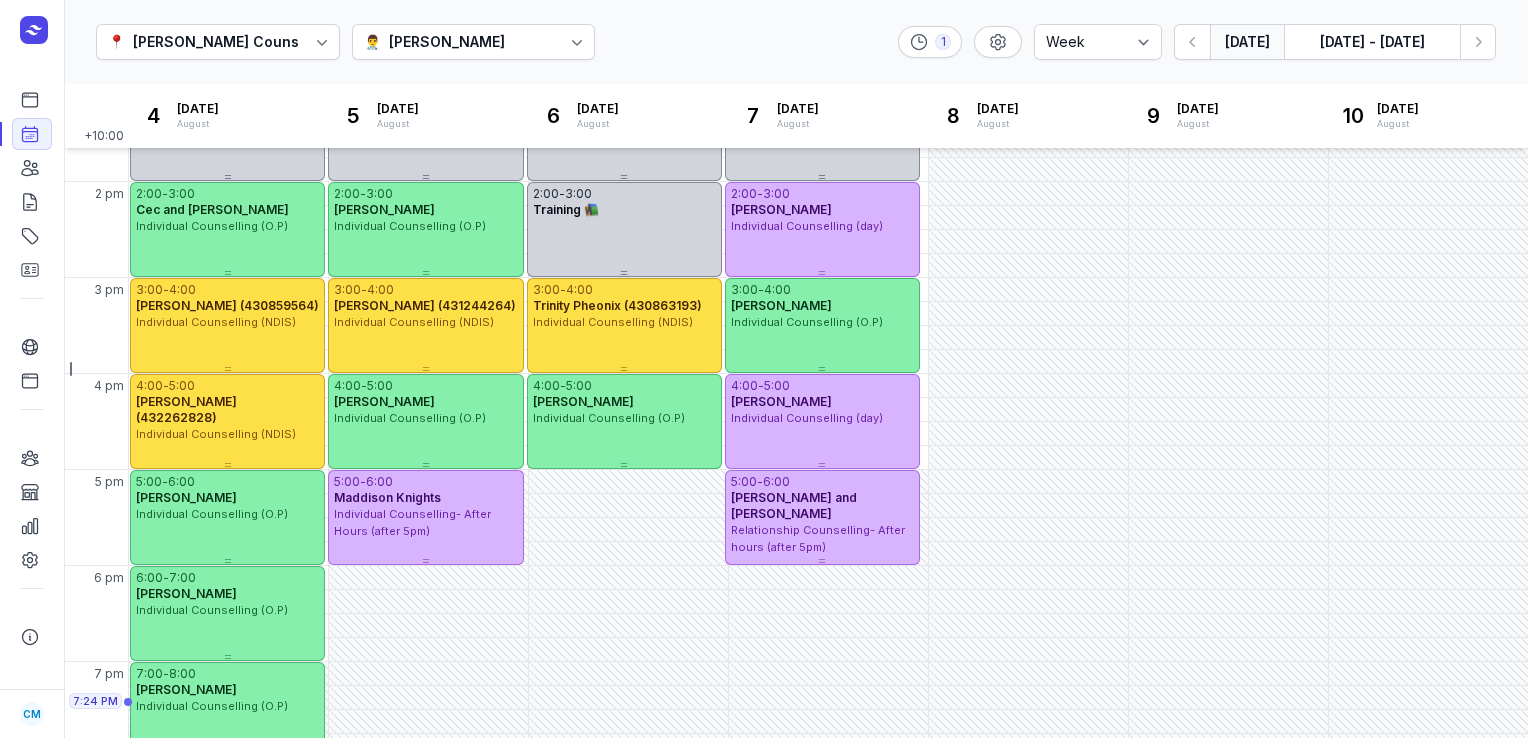 click on "[DATE]" at bounding box center [1247, 42] 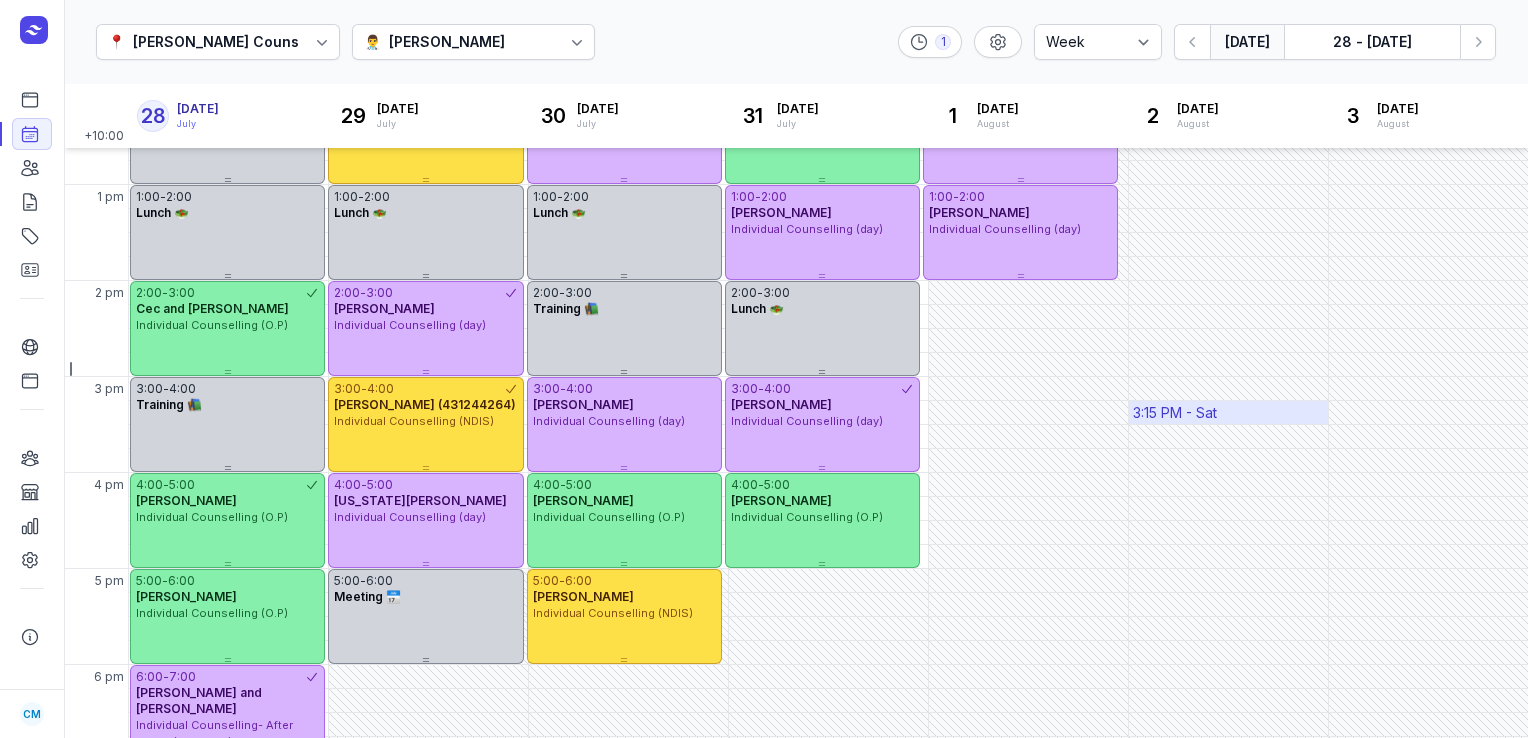 scroll, scrollTop: 442, scrollLeft: 0, axis: vertical 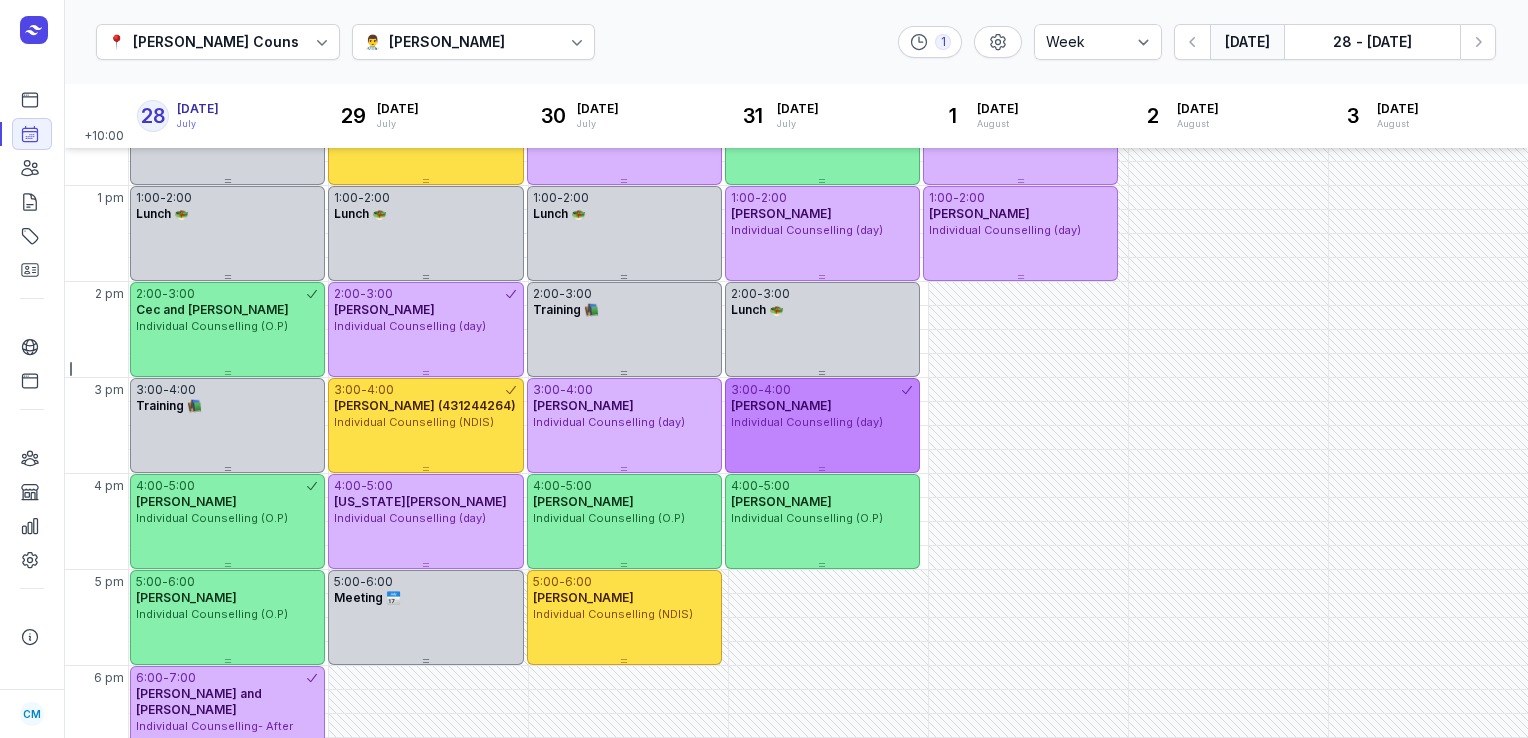 click on "3:00  -  4:00 [PERSON_NAME] Individual Counselling (day)" at bounding box center [822, 425] 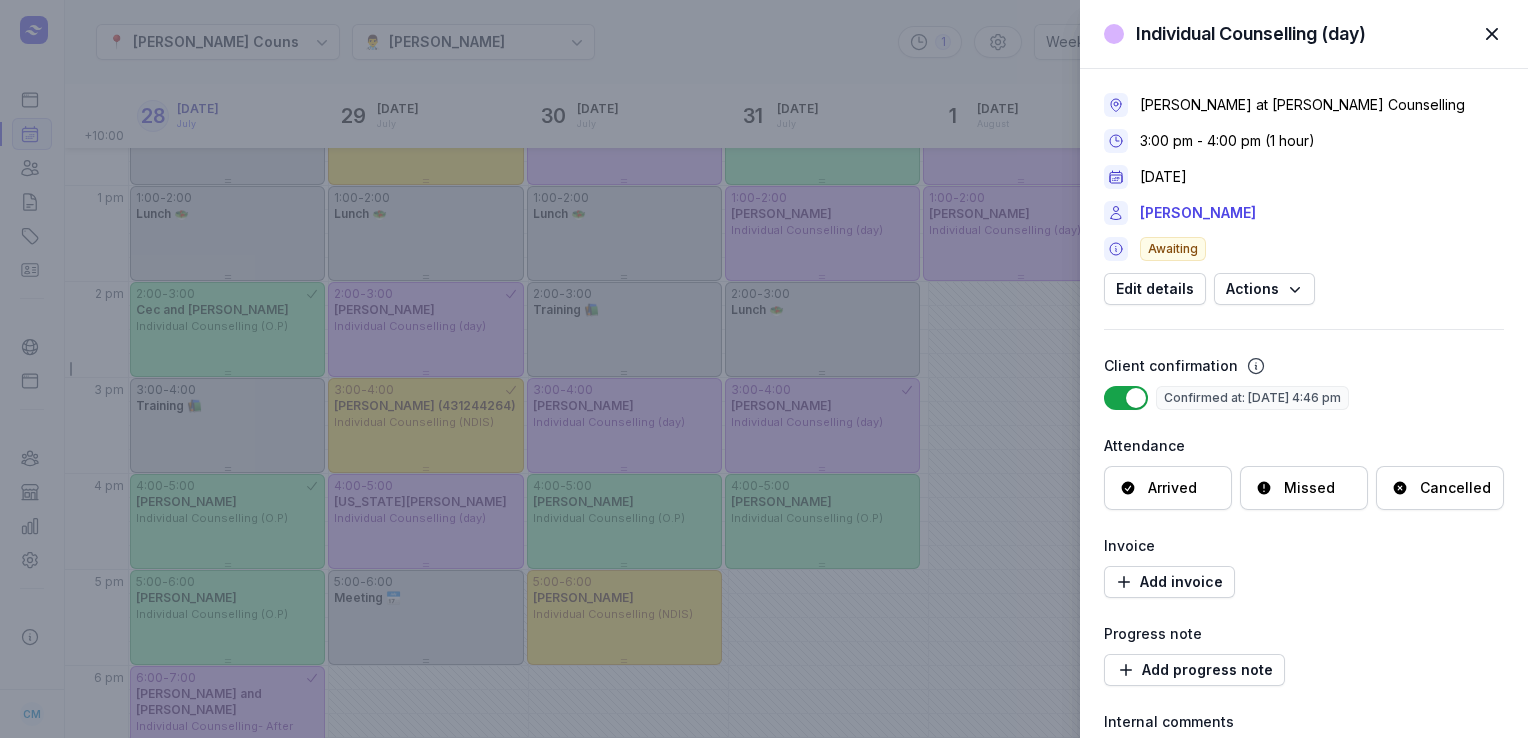 click on "Cancelled" at bounding box center (1440, 488) 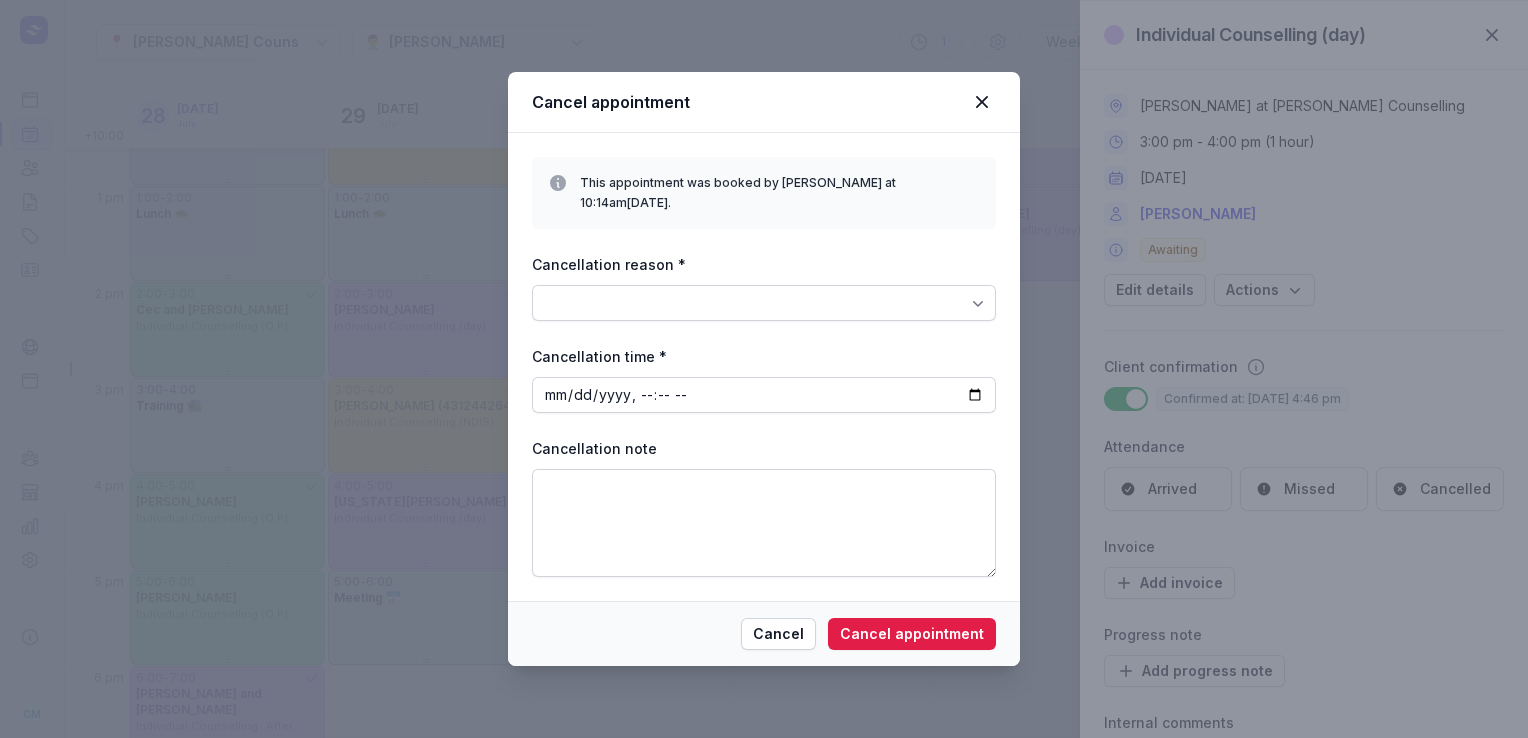 click at bounding box center (978, 303) 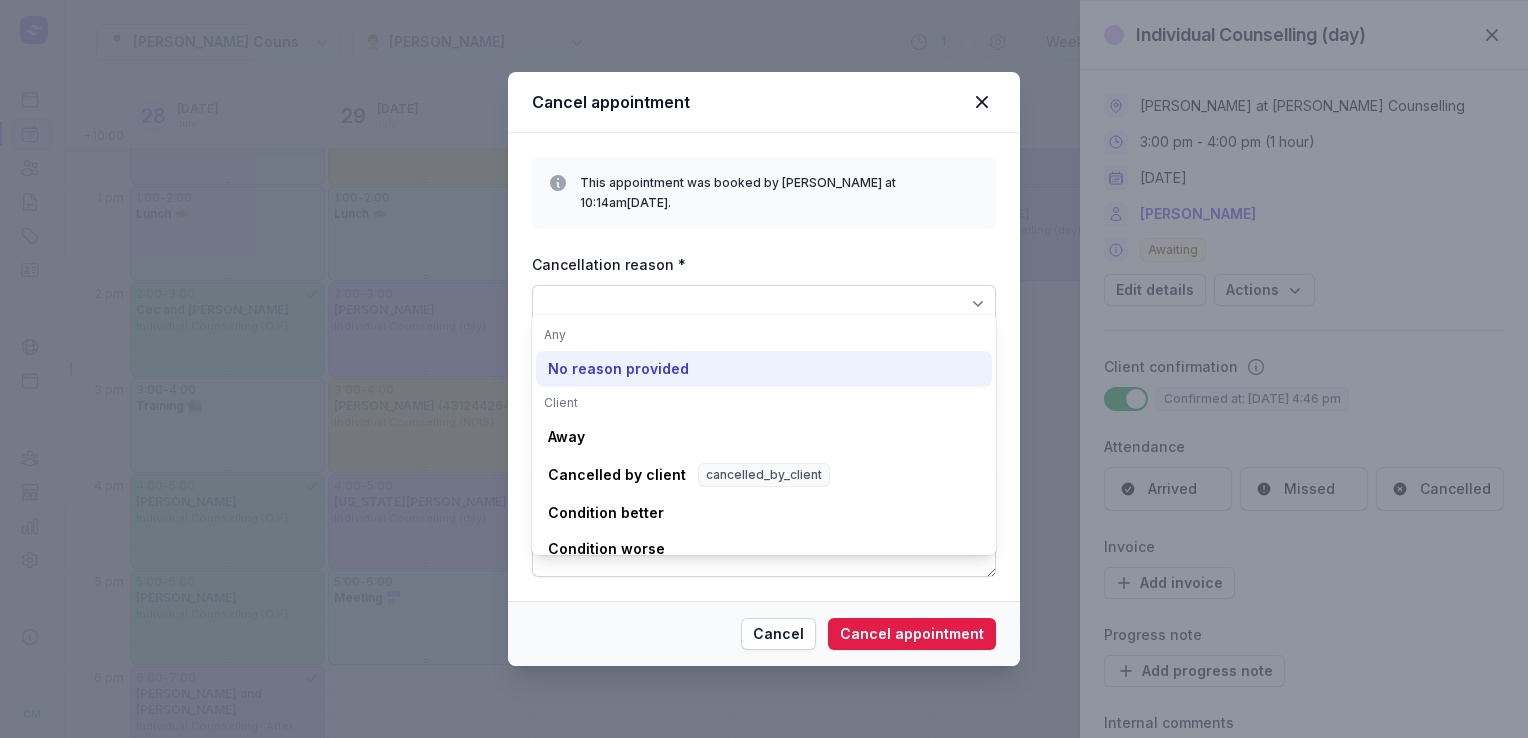click on "No reason provided" at bounding box center [618, 369] 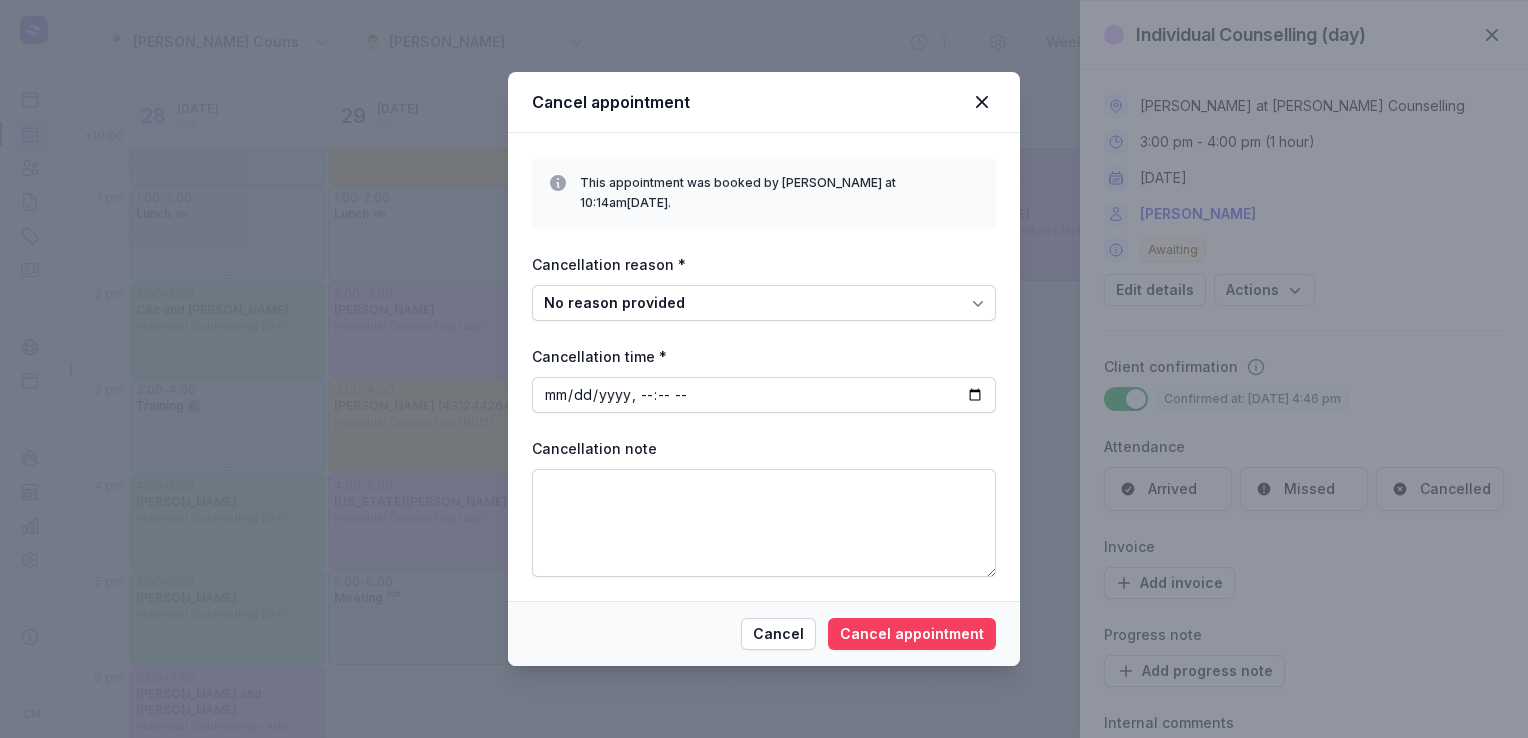 click on "Cancel appointment" at bounding box center (912, 634) 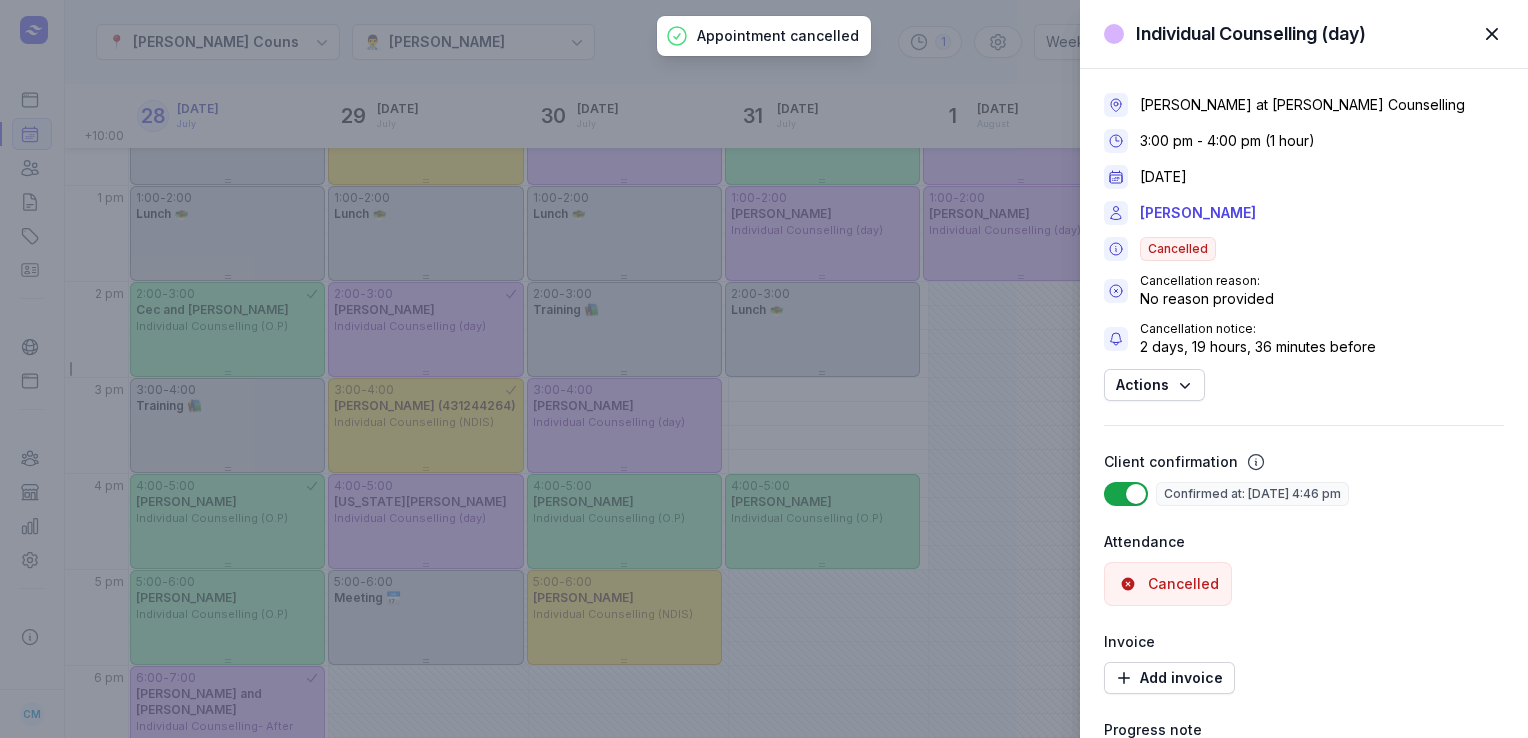 click at bounding box center (1492, 34) 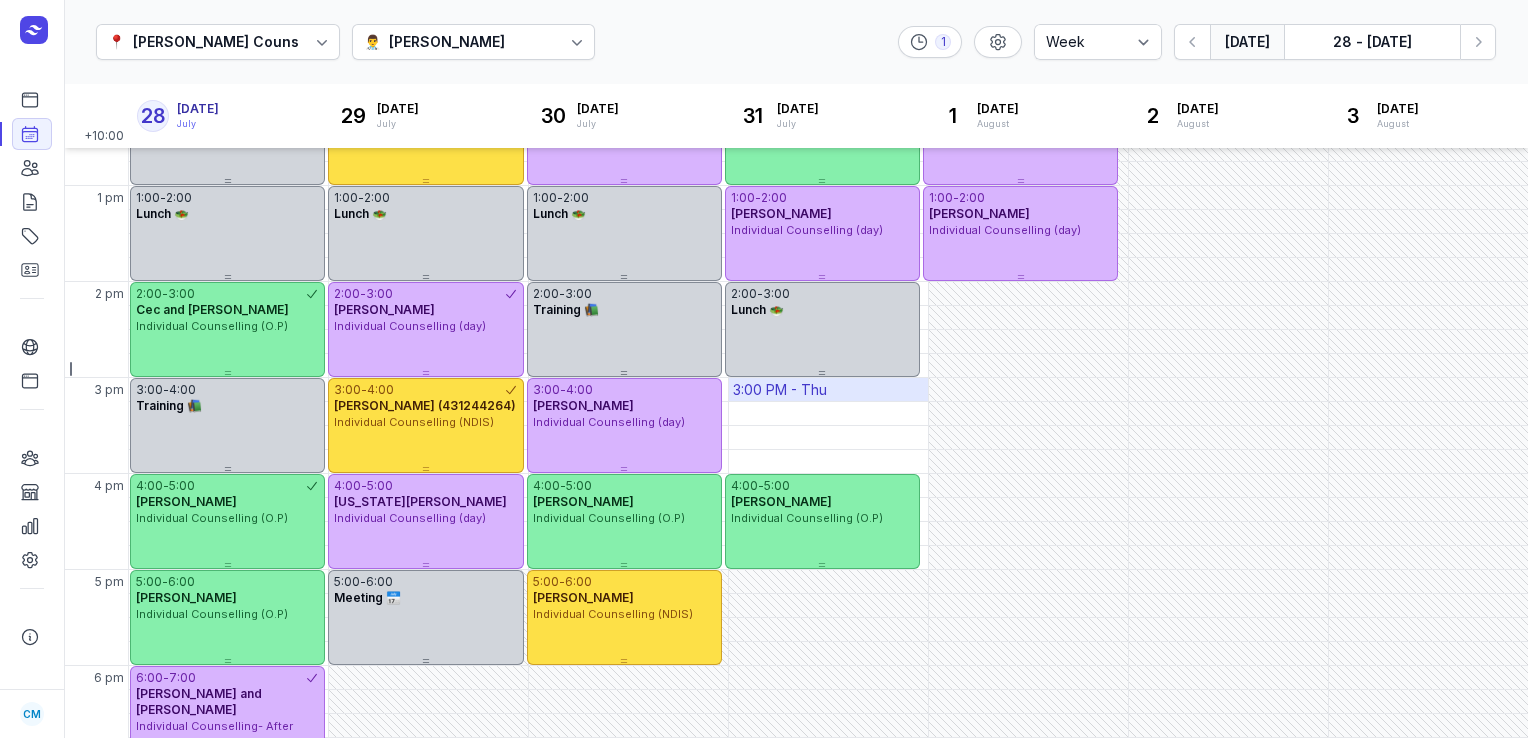 click on "3:00 PM - Thu" at bounding box center [780, 390] 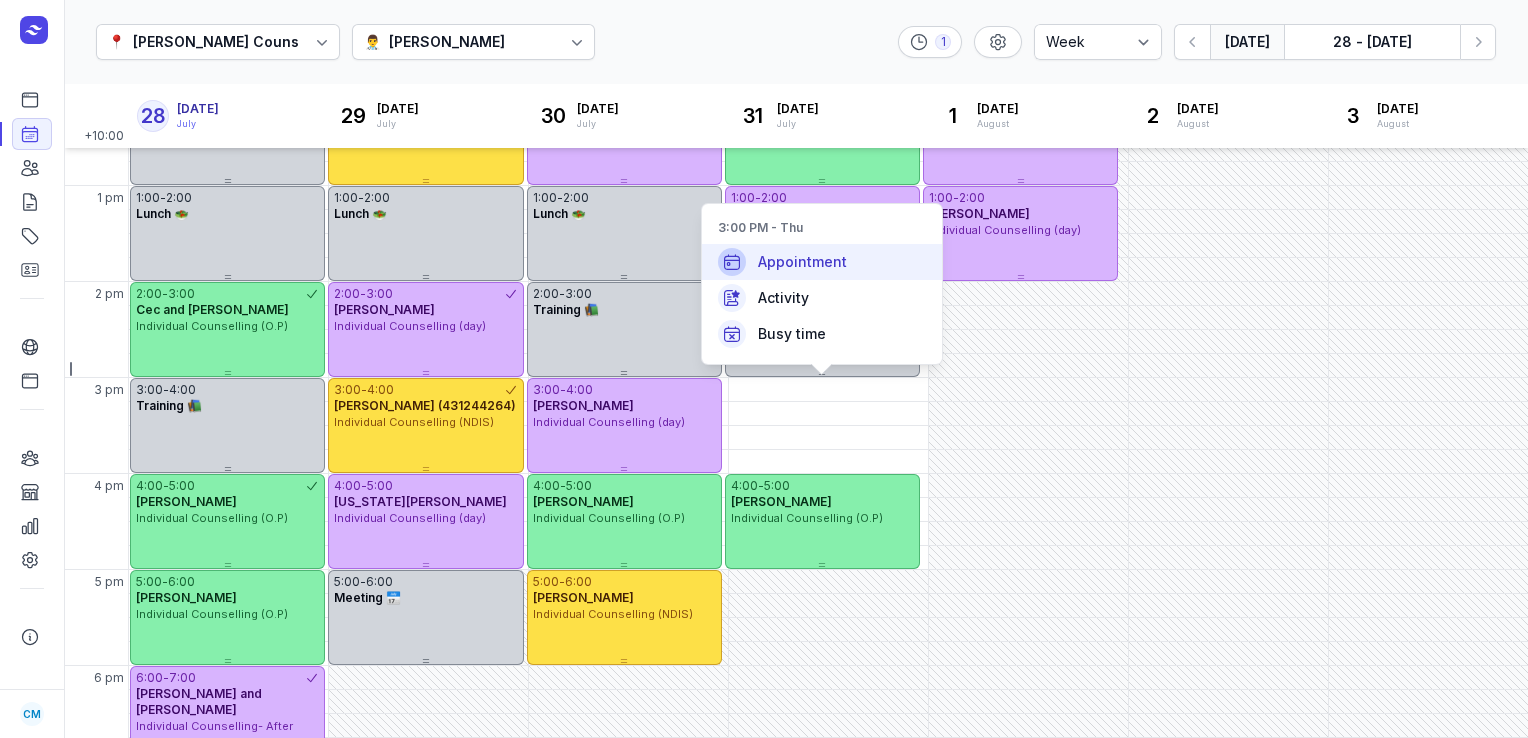 click on "Appointment" at bounding box center (802, 262) 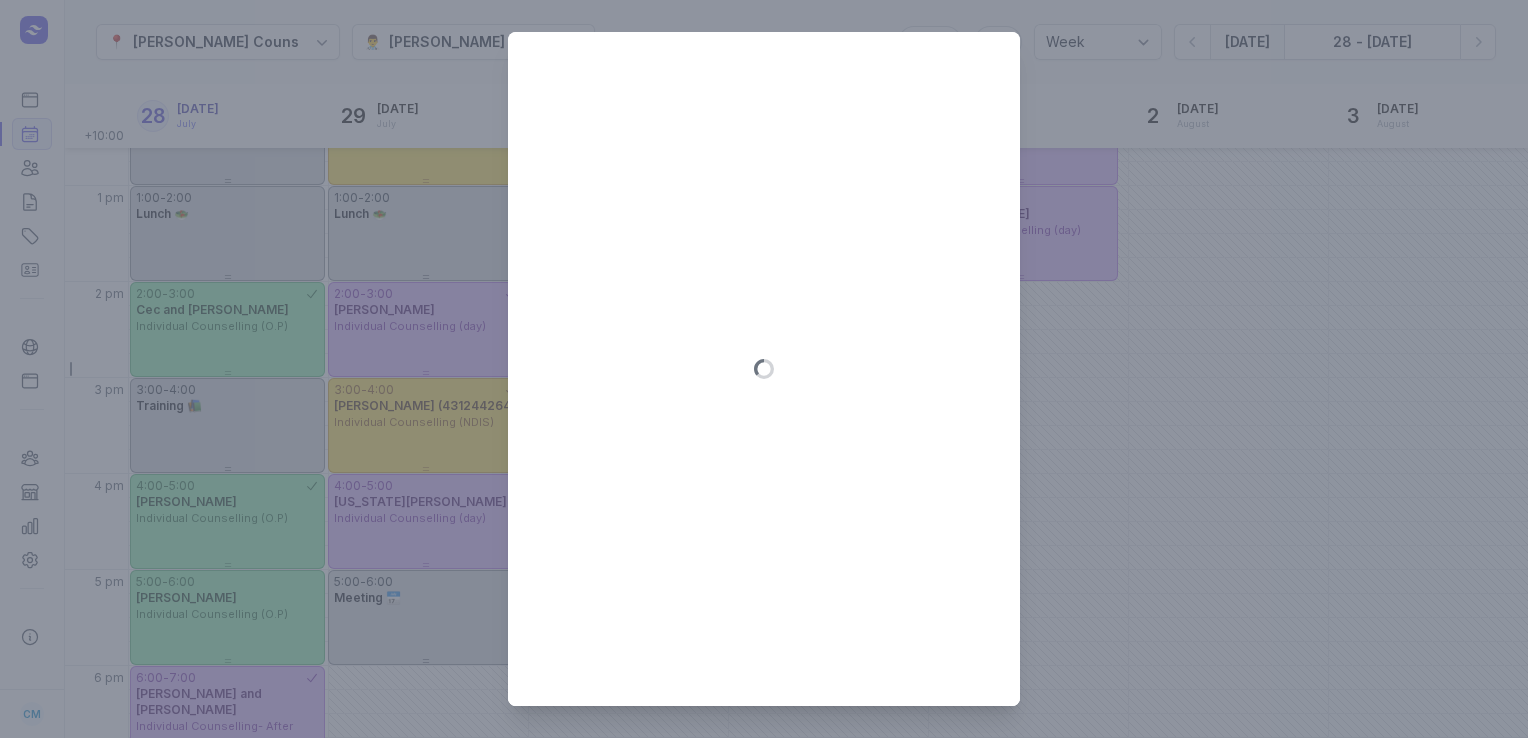 type on "[DATE]" 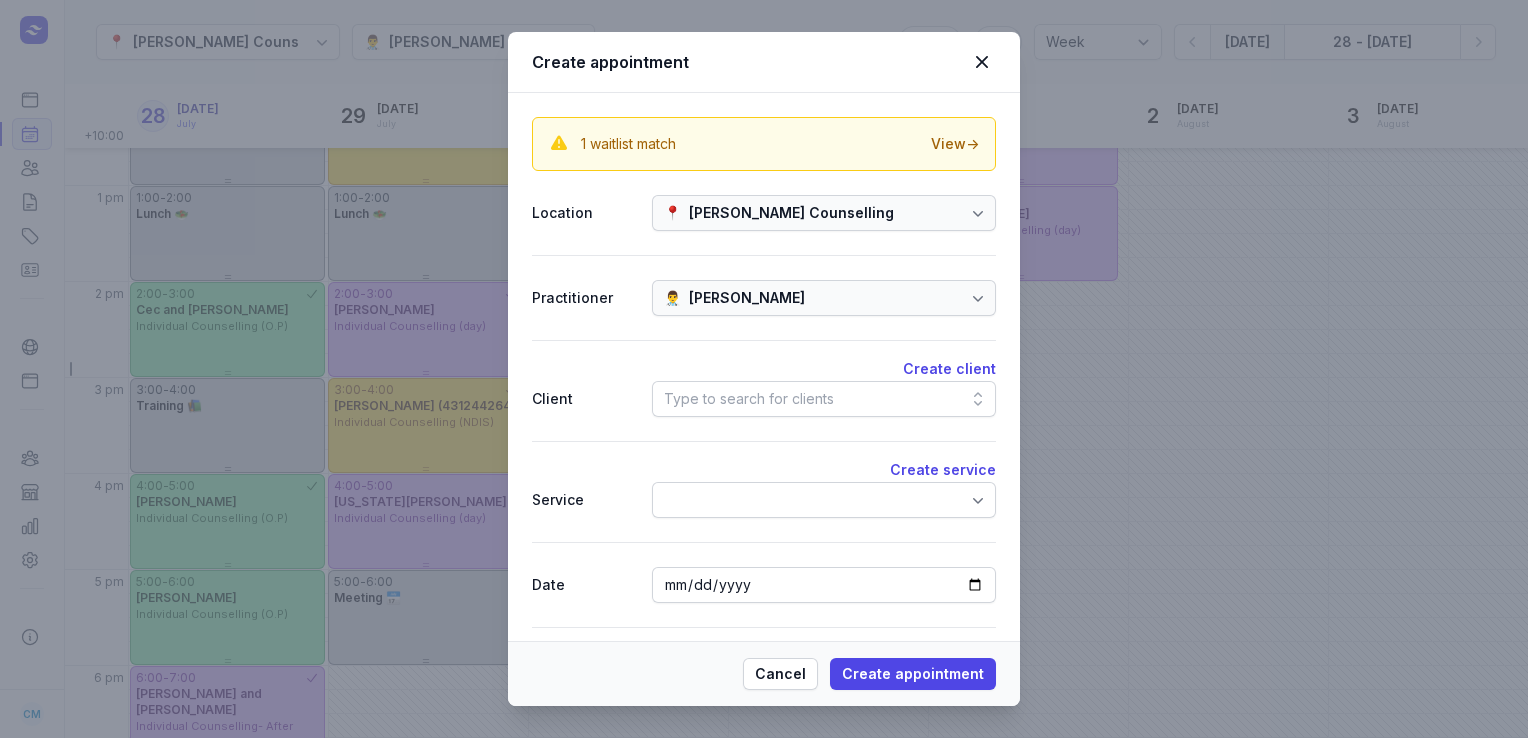 click on "Type to search for clients" at bounding box center [824, 399] 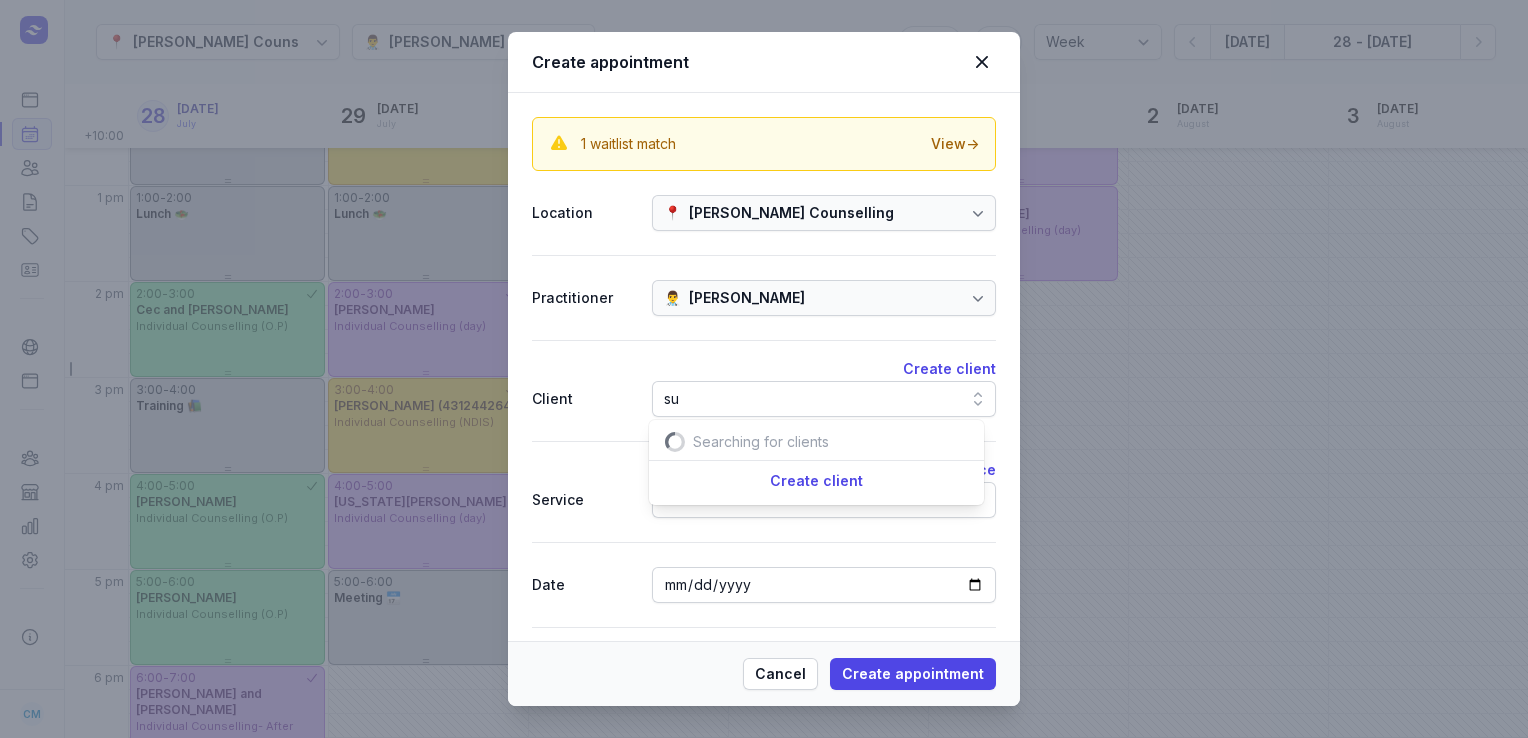 scroll, scrollTop: 0, scrollLeft: 13, axis: horizontal 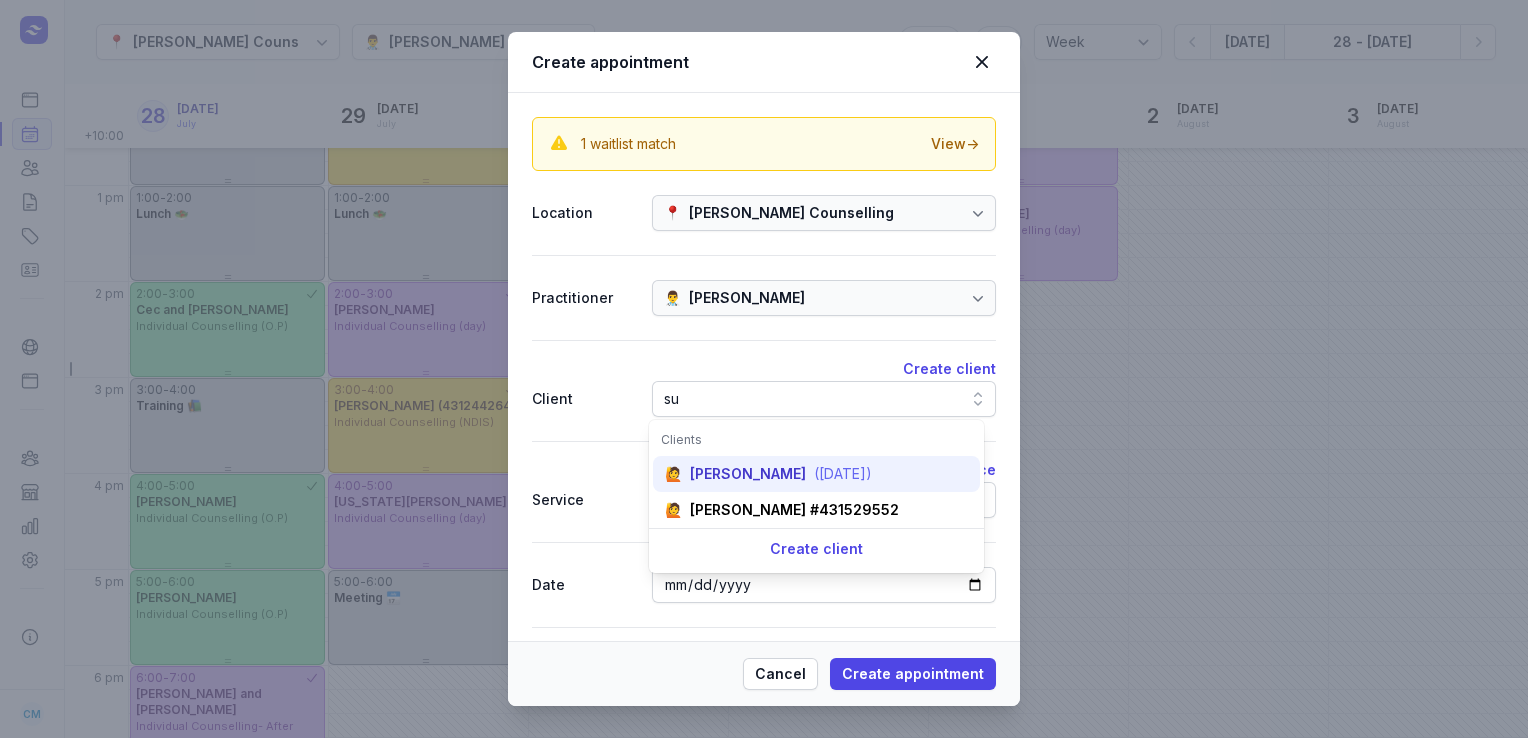 type on "su" 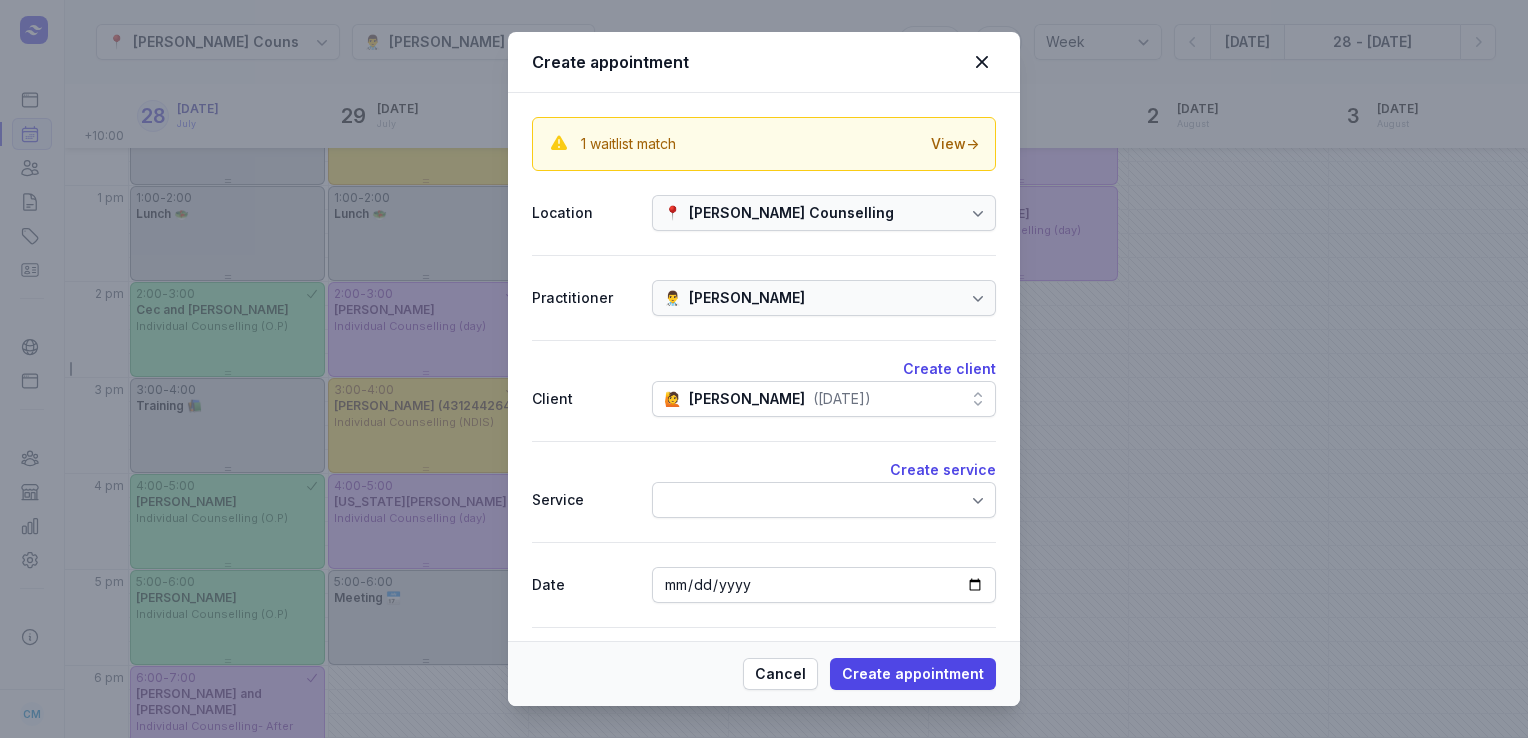click at bounding box center (824, 500) 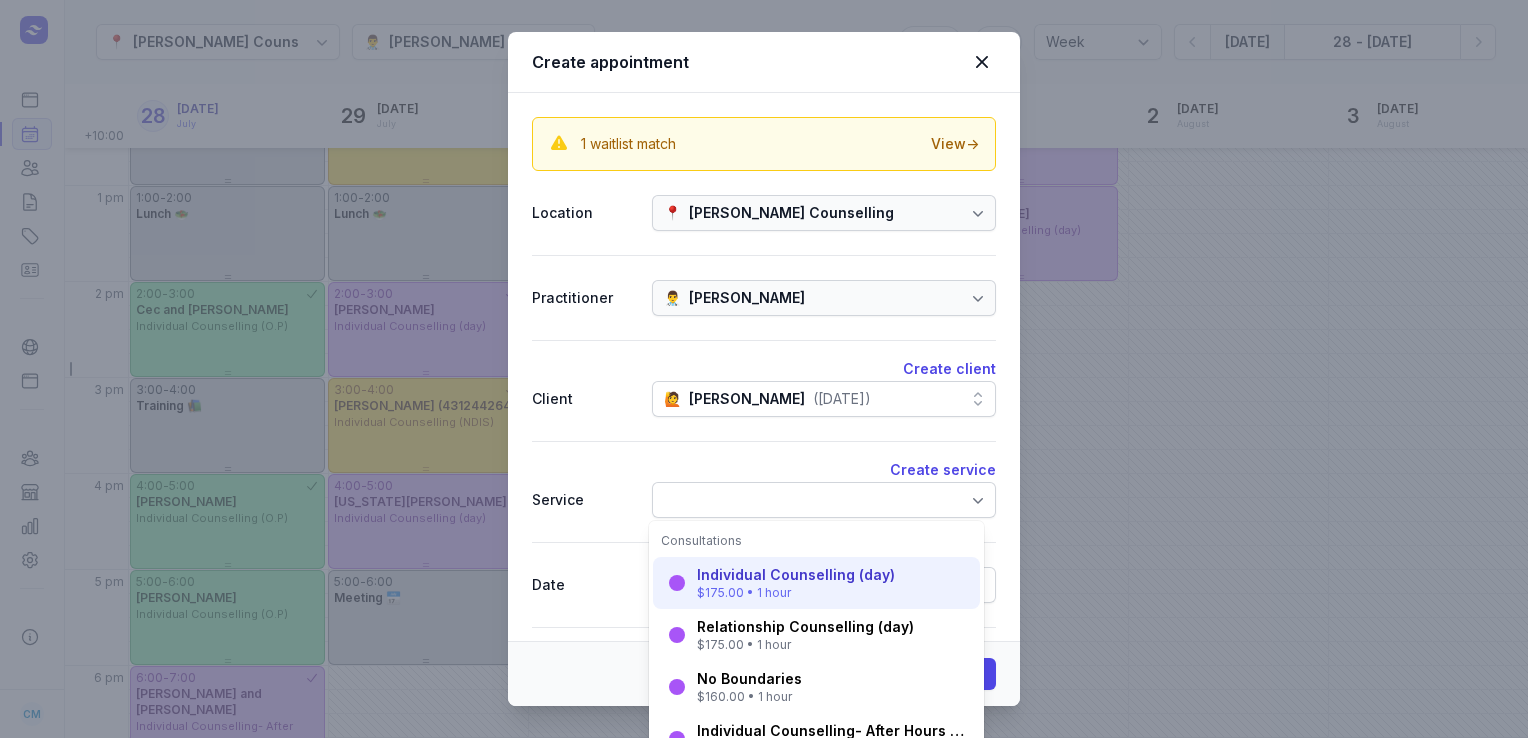 click on "Individual Counselling (day)" at bounding box center [796, 575] 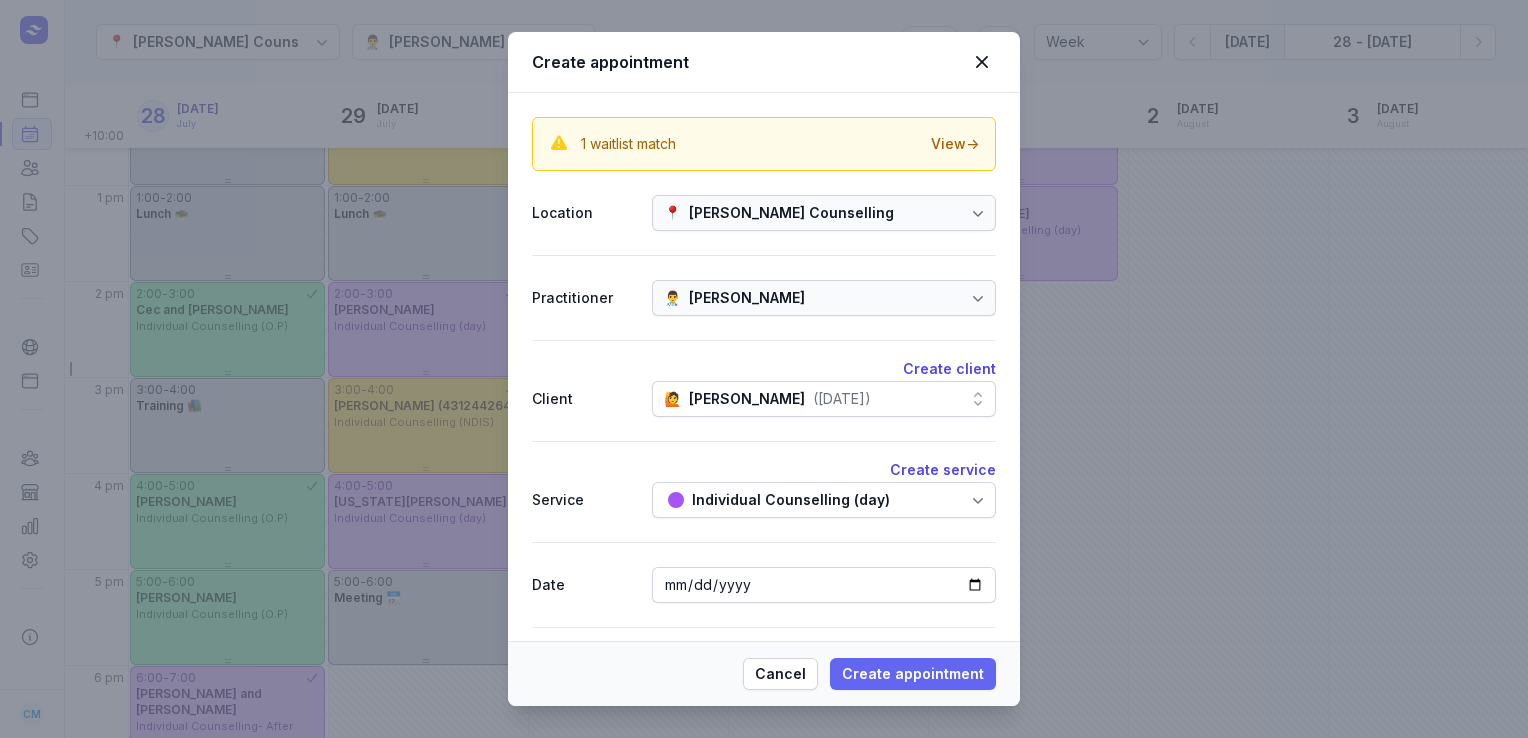 click on "Create appointment" at bounding box center (913, 674) 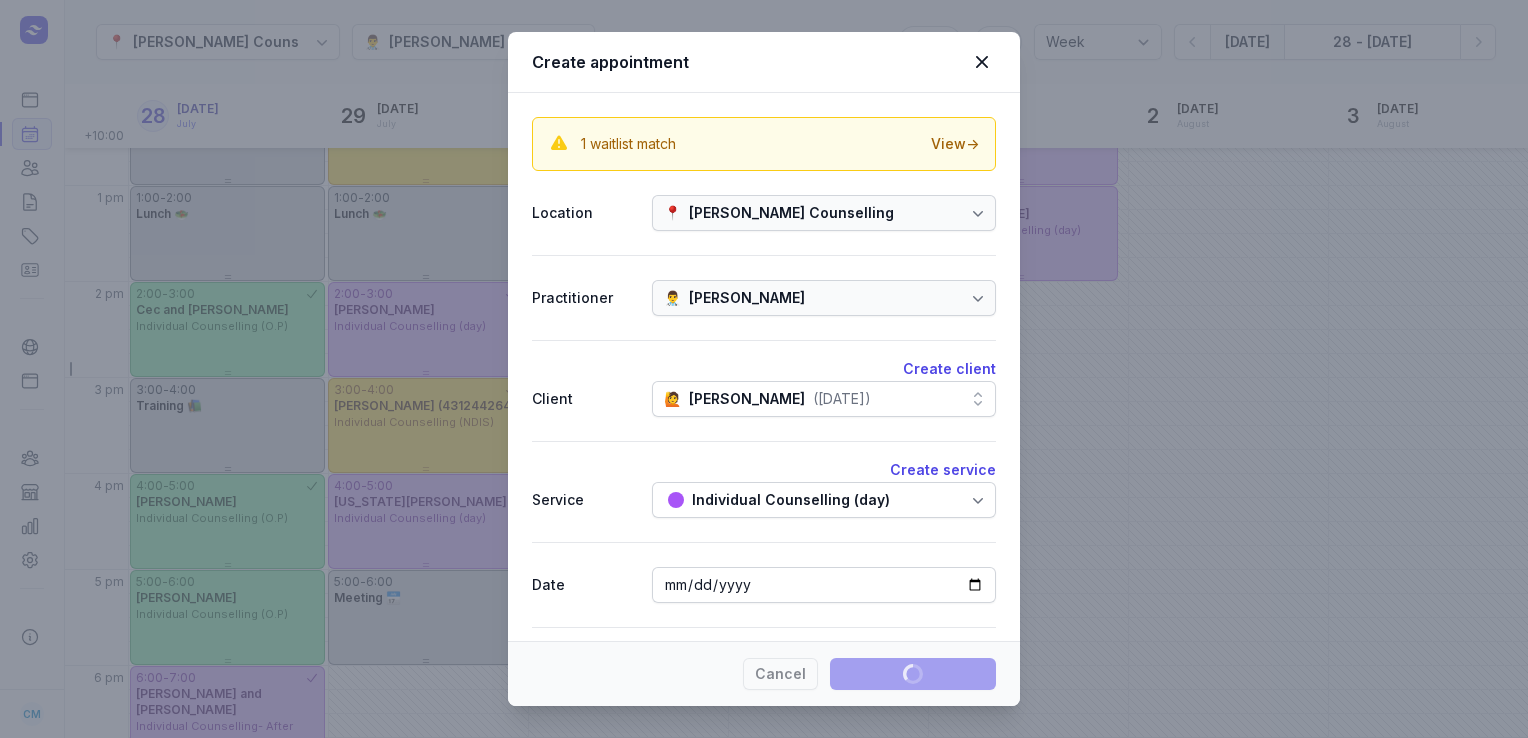 type 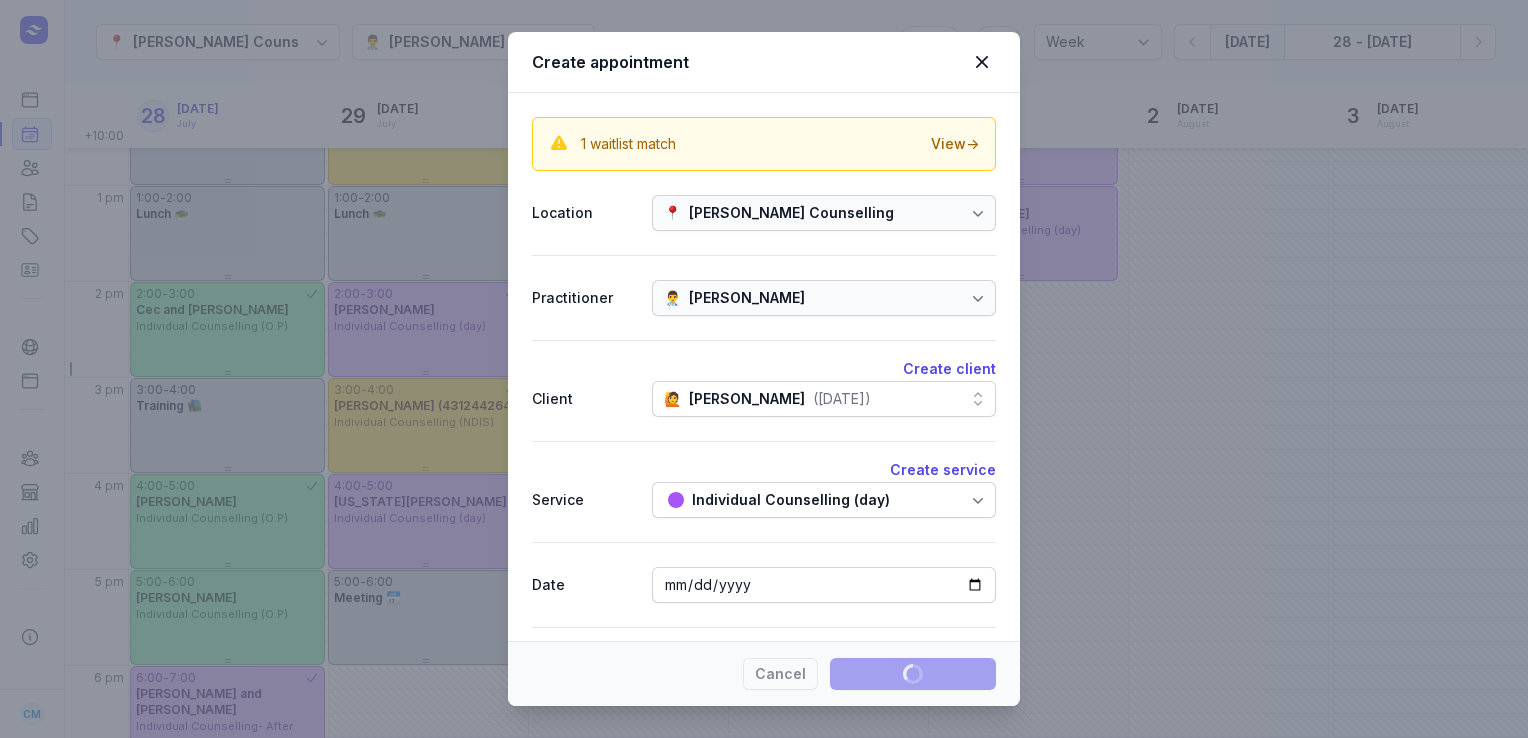 select 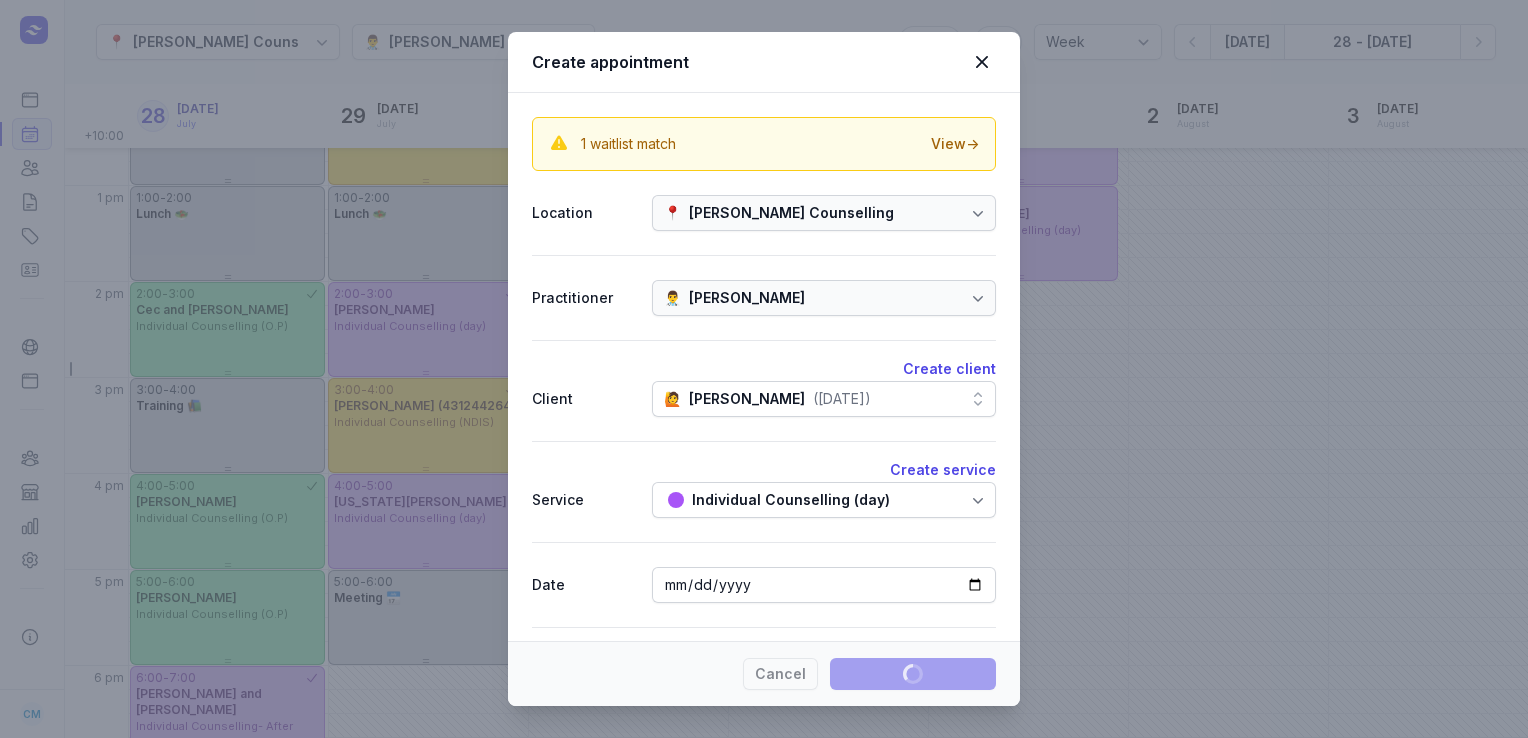 select 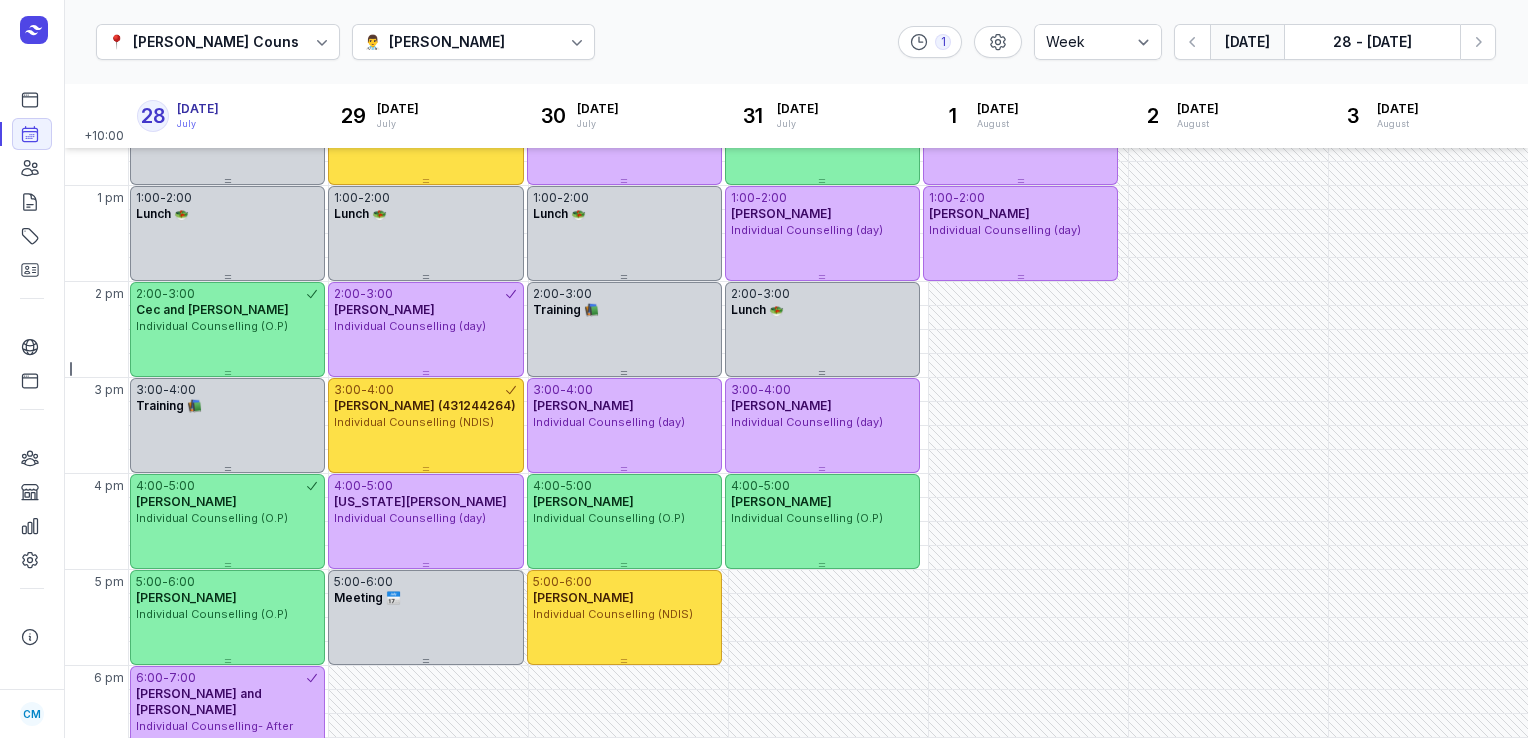 click on "👨‍⚕️ [PERSON_NAME]" at bounding box center [474, 42] 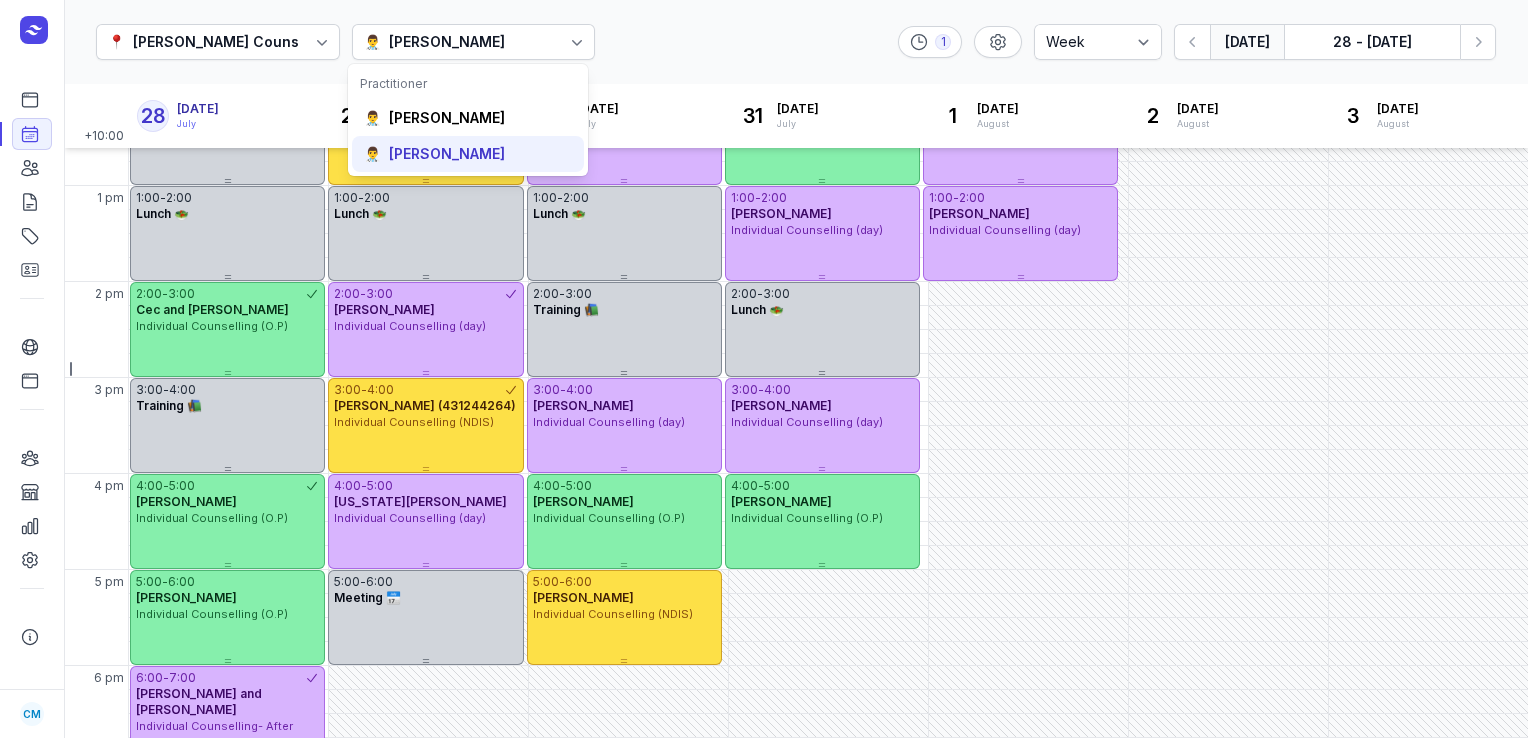 click on "[PERSON_NAME]" at bounding box center (447, 154) 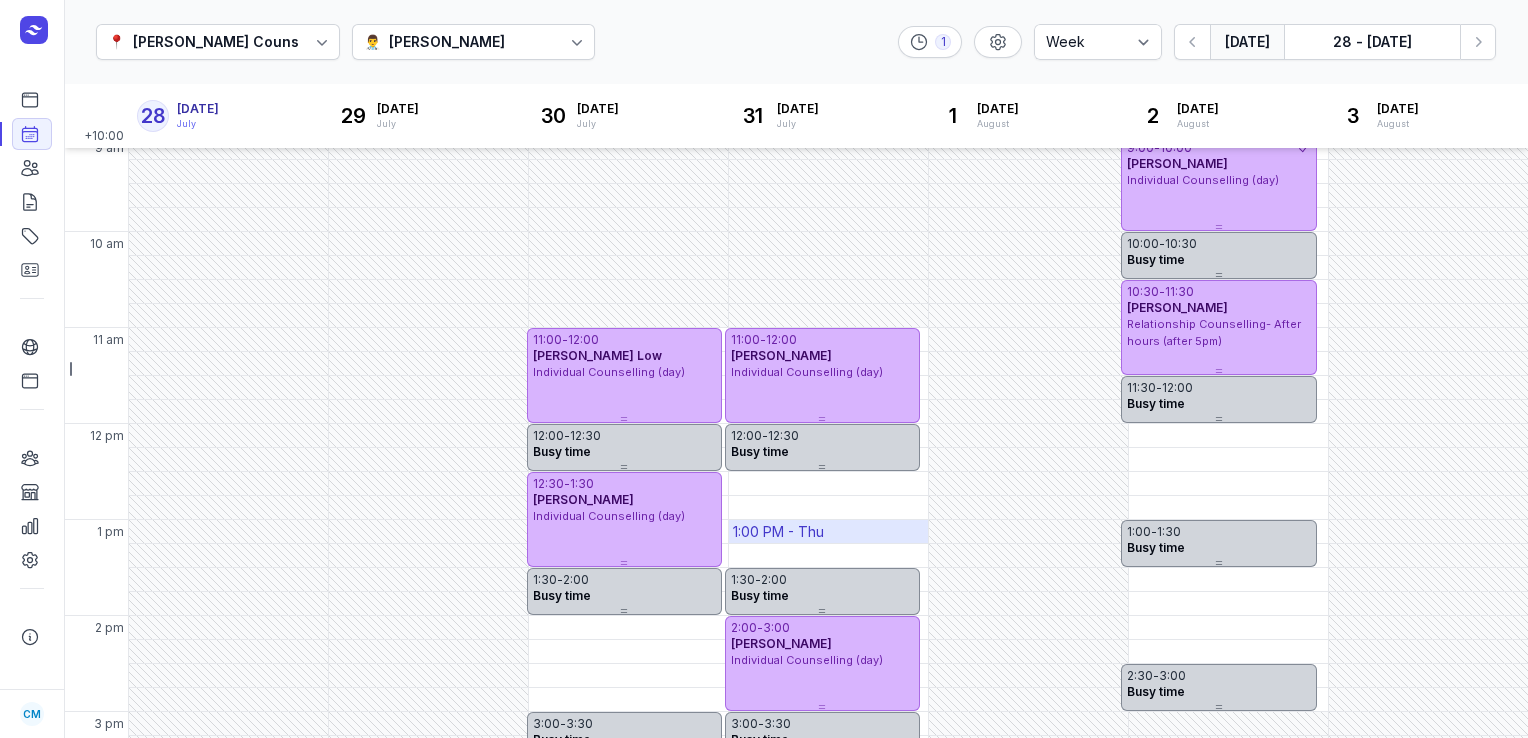 scroll, scrollTop: 76, scrollLeft: 0, axis: vertical 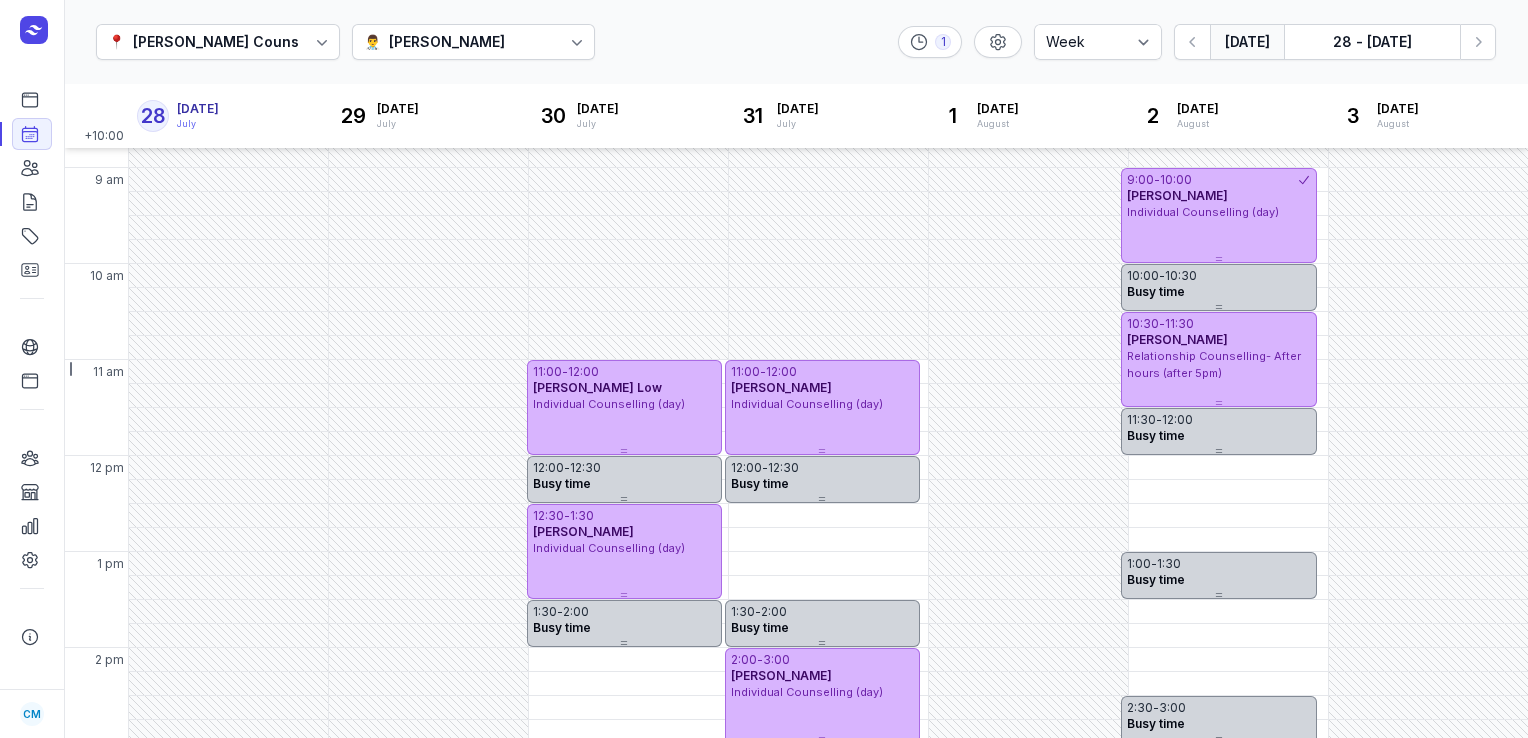 click on "[DATE]" at bounding box center (1247, 42) 